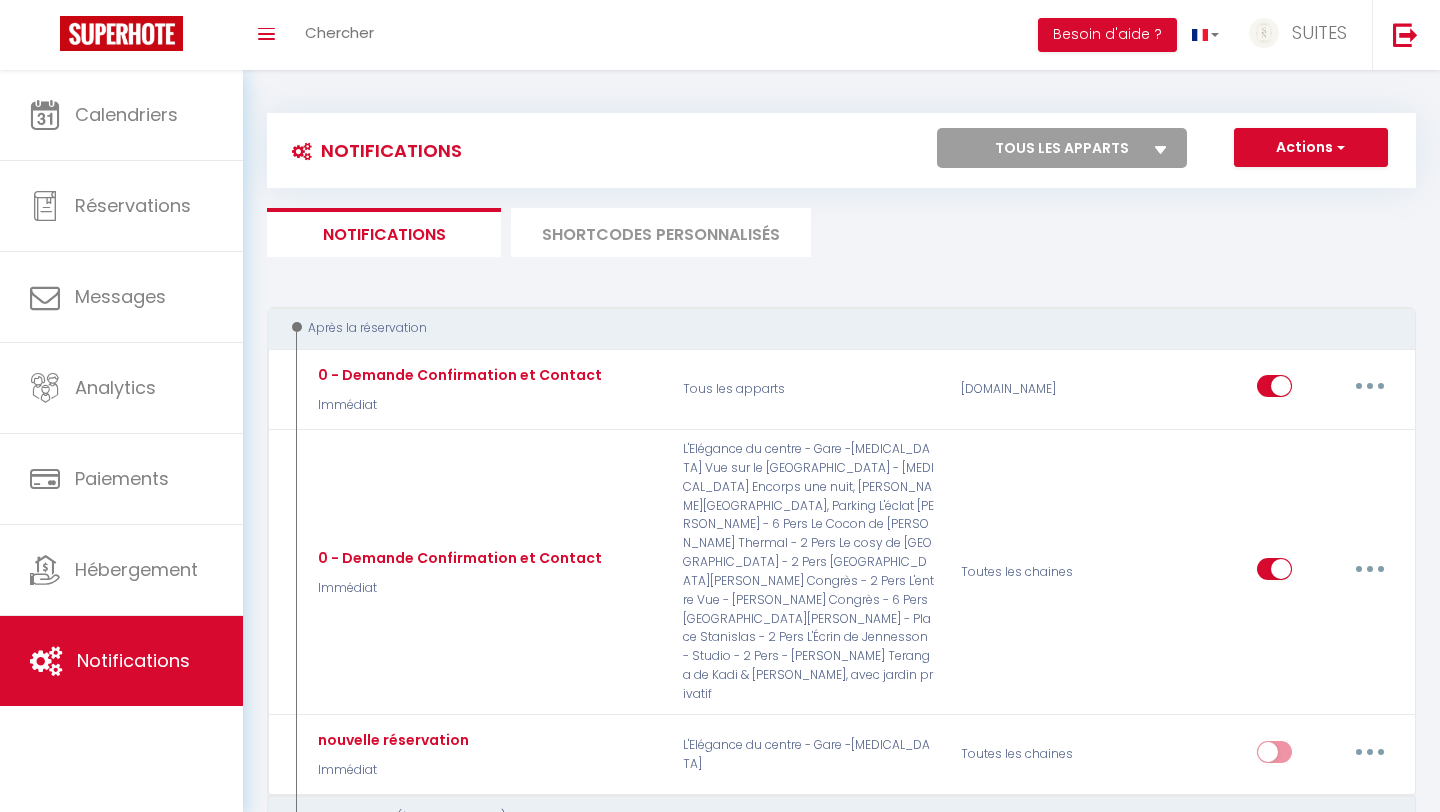 select 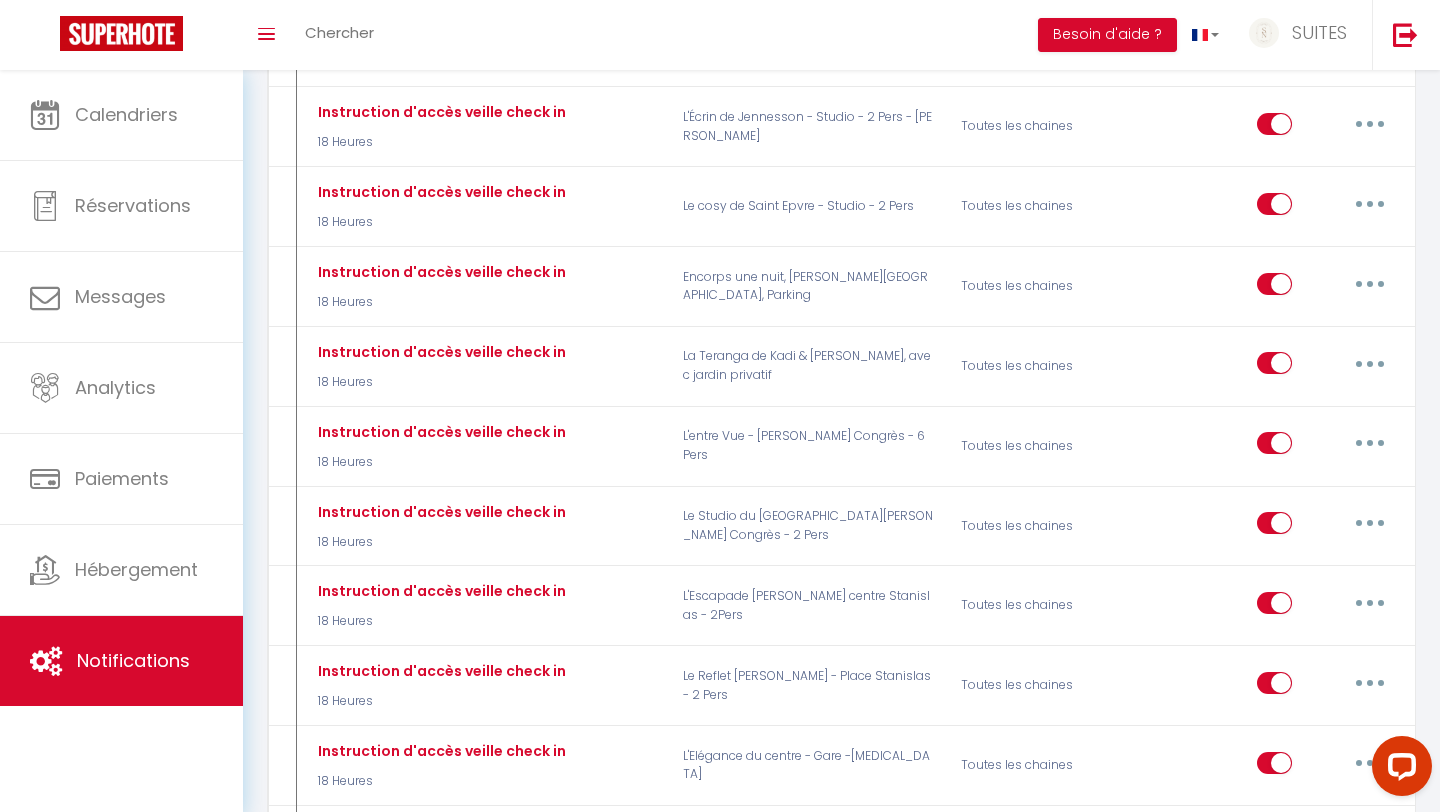 scroll, scrollTop: 0, scrollLeft: 0, axis: both 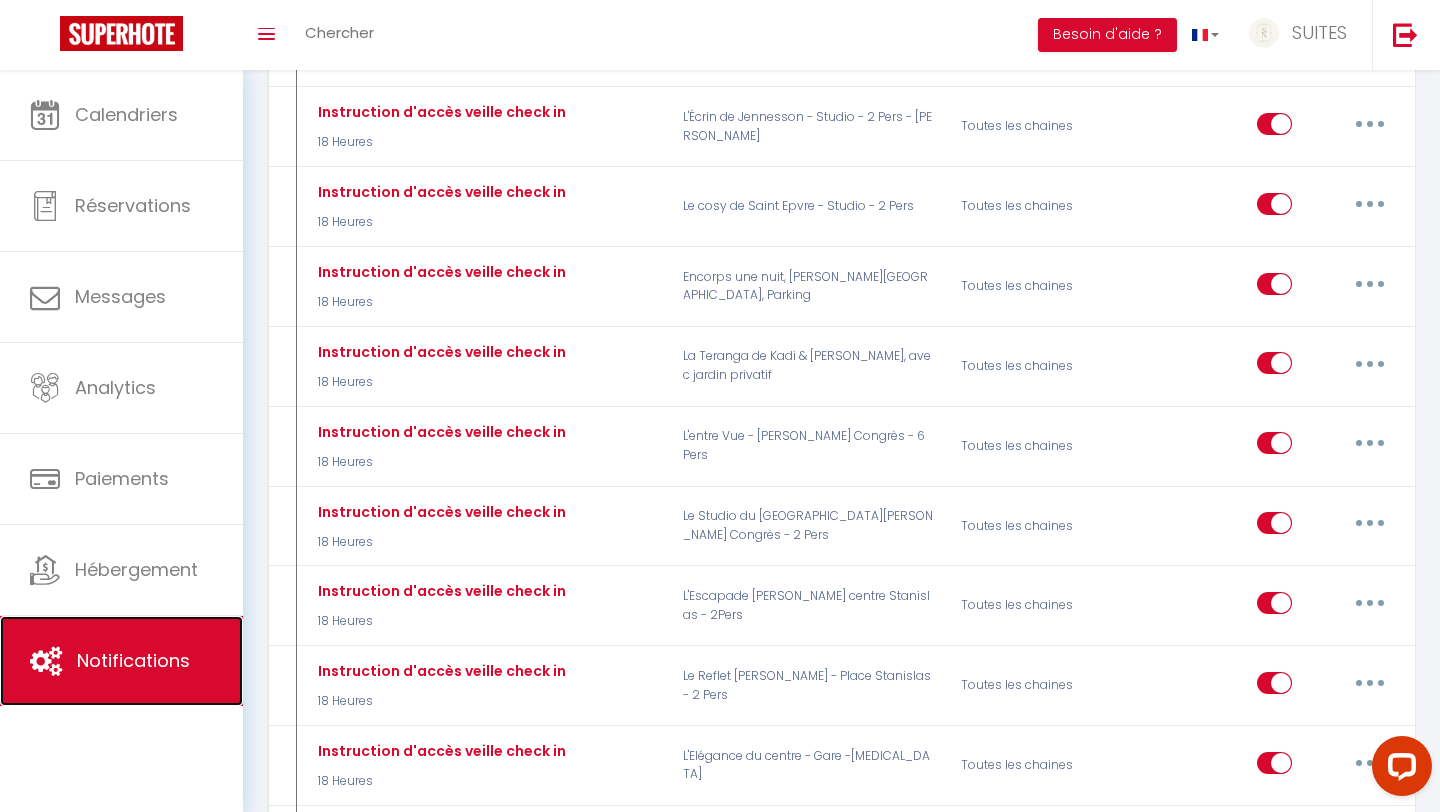 click on "Notifications" at bounding box center (121, 661) 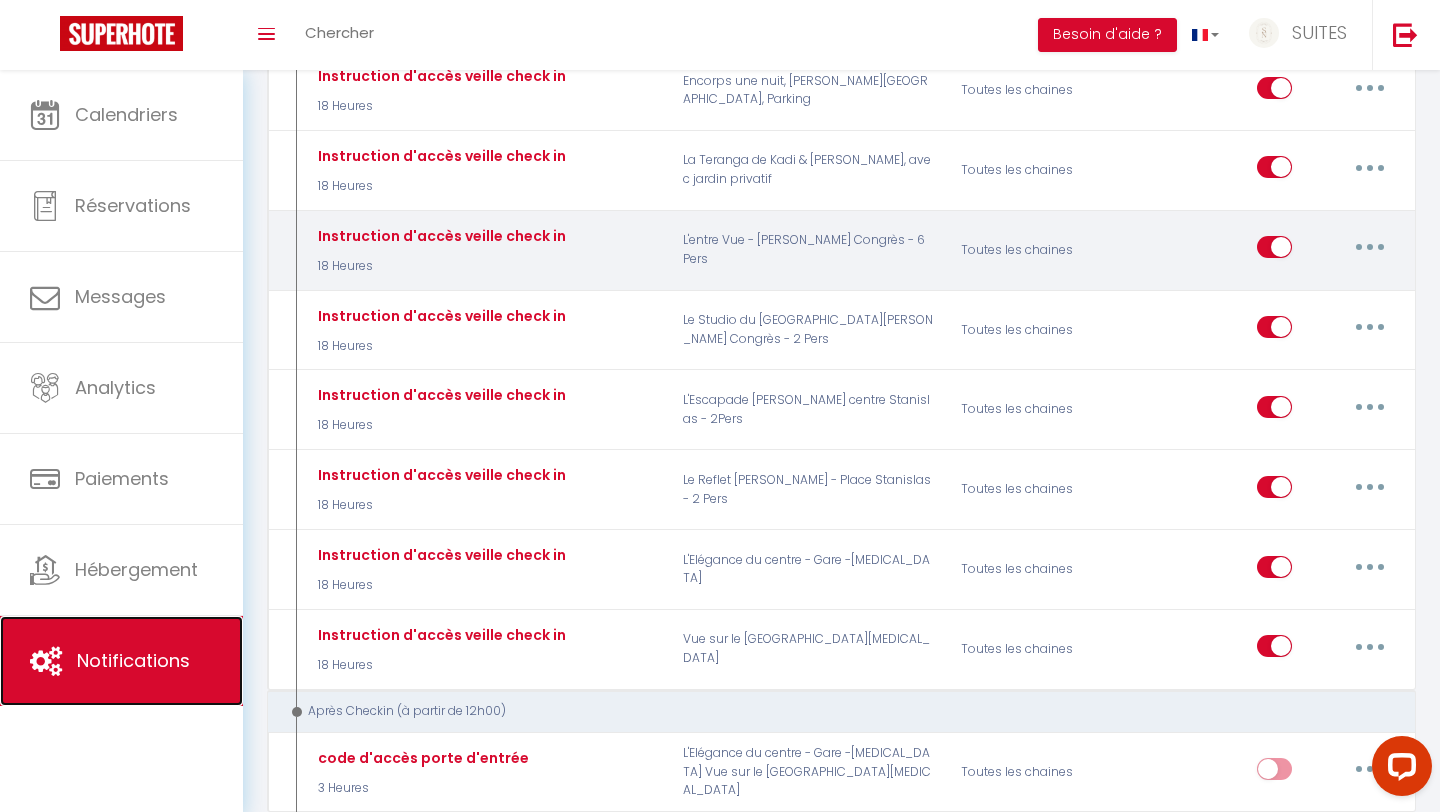scroll, scrollTop: 1367, scrollLeft: 0, axis: vertical 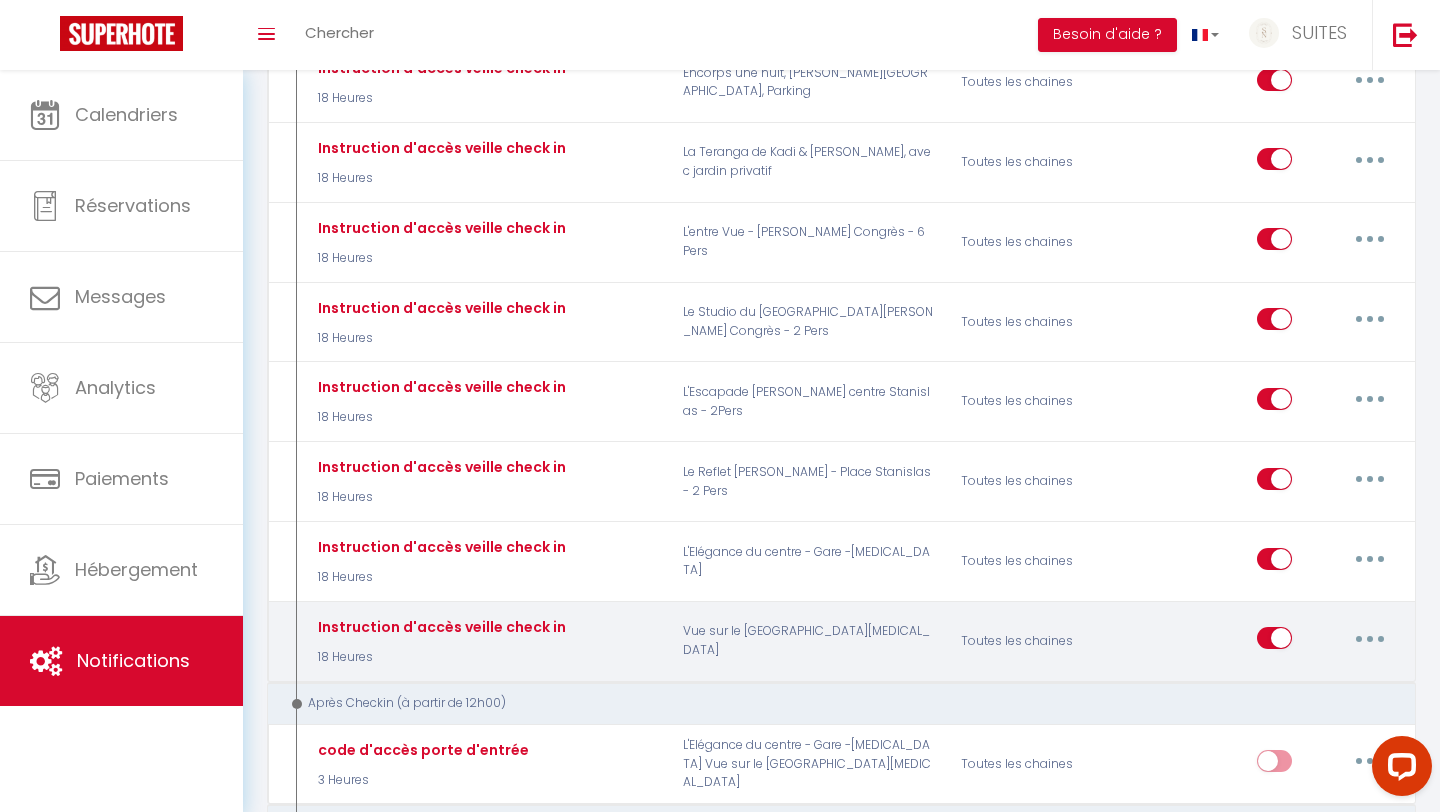 click at bounding box center [1370, 638] 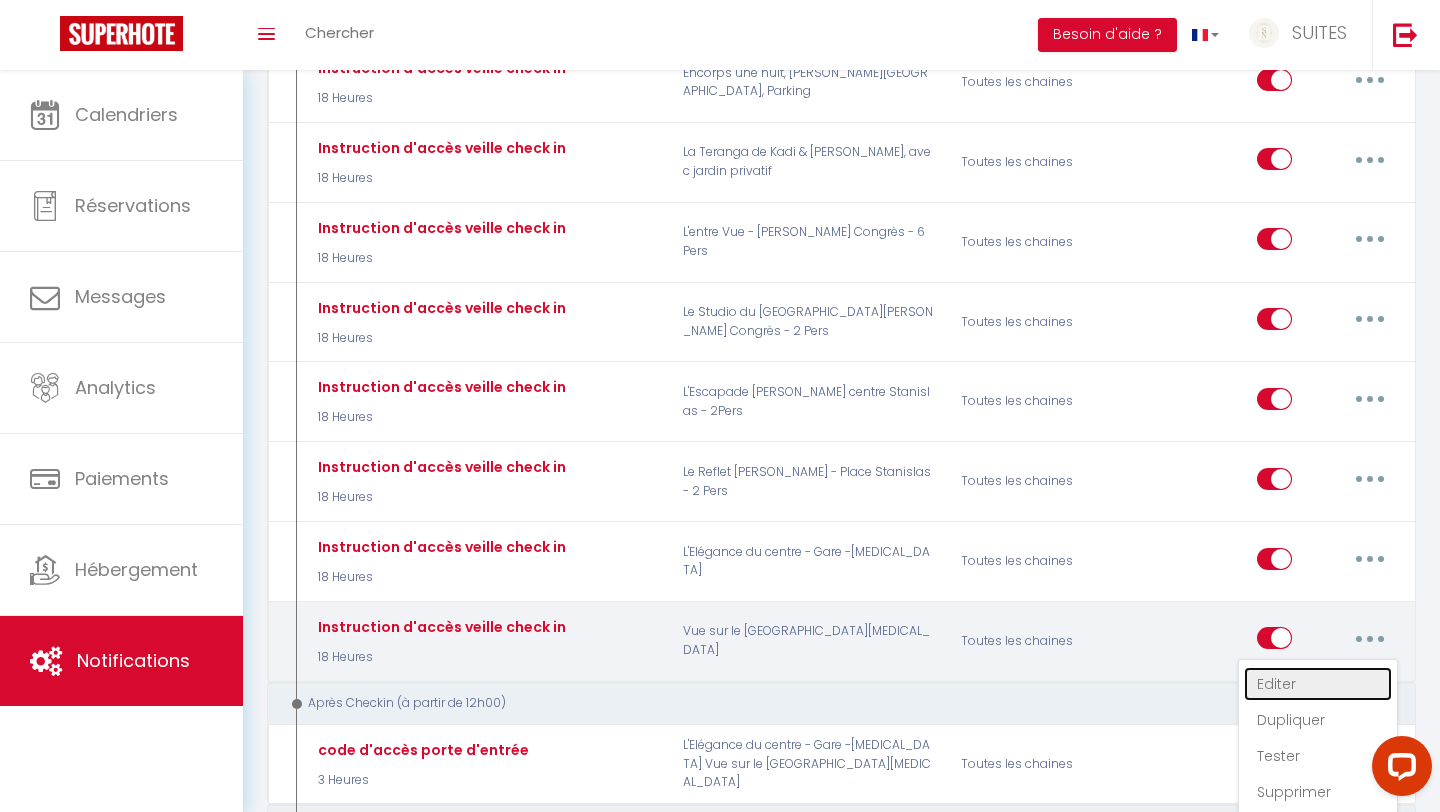 click on "Editer" at bounding box center [1318, 684] 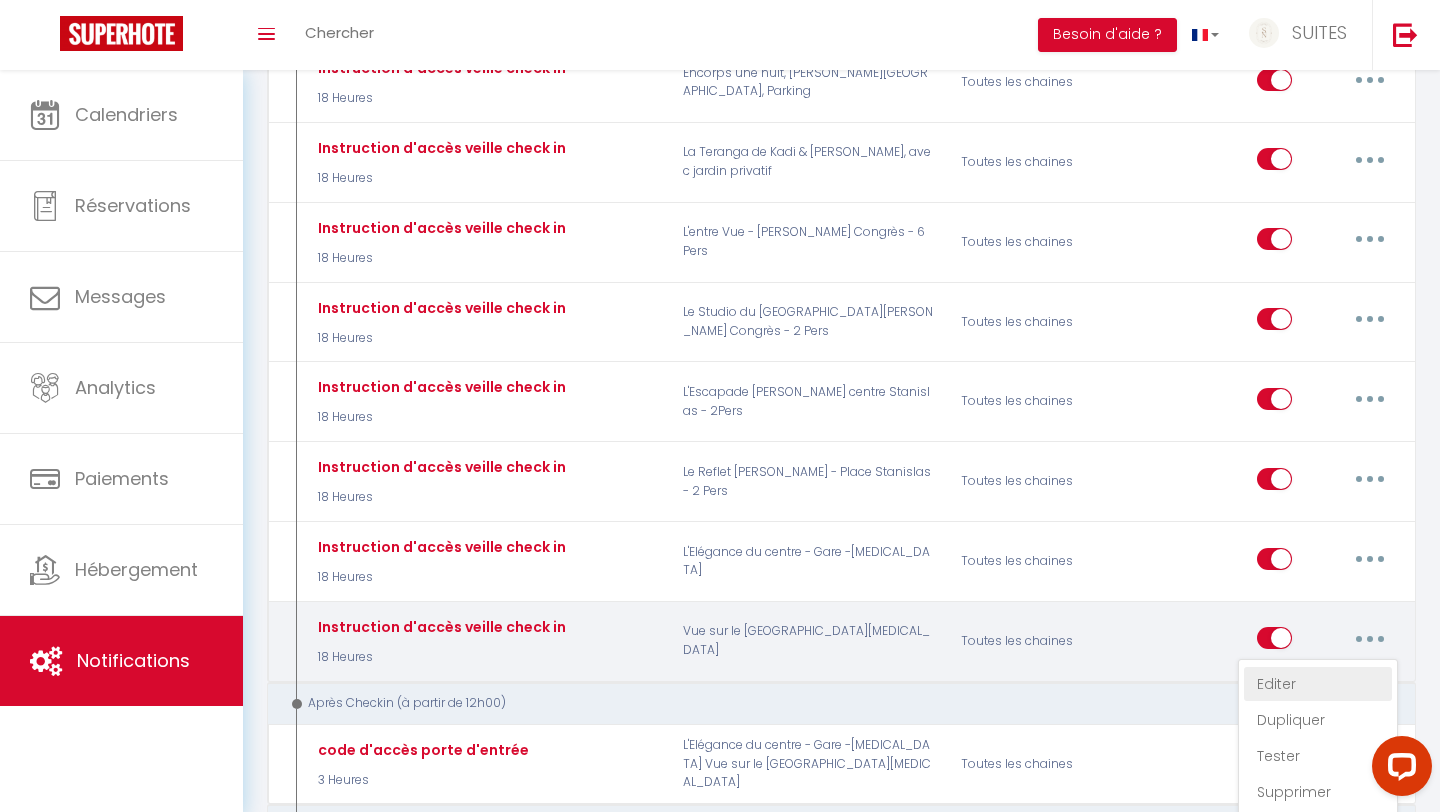 type on "Instruction d'accès veille check in" 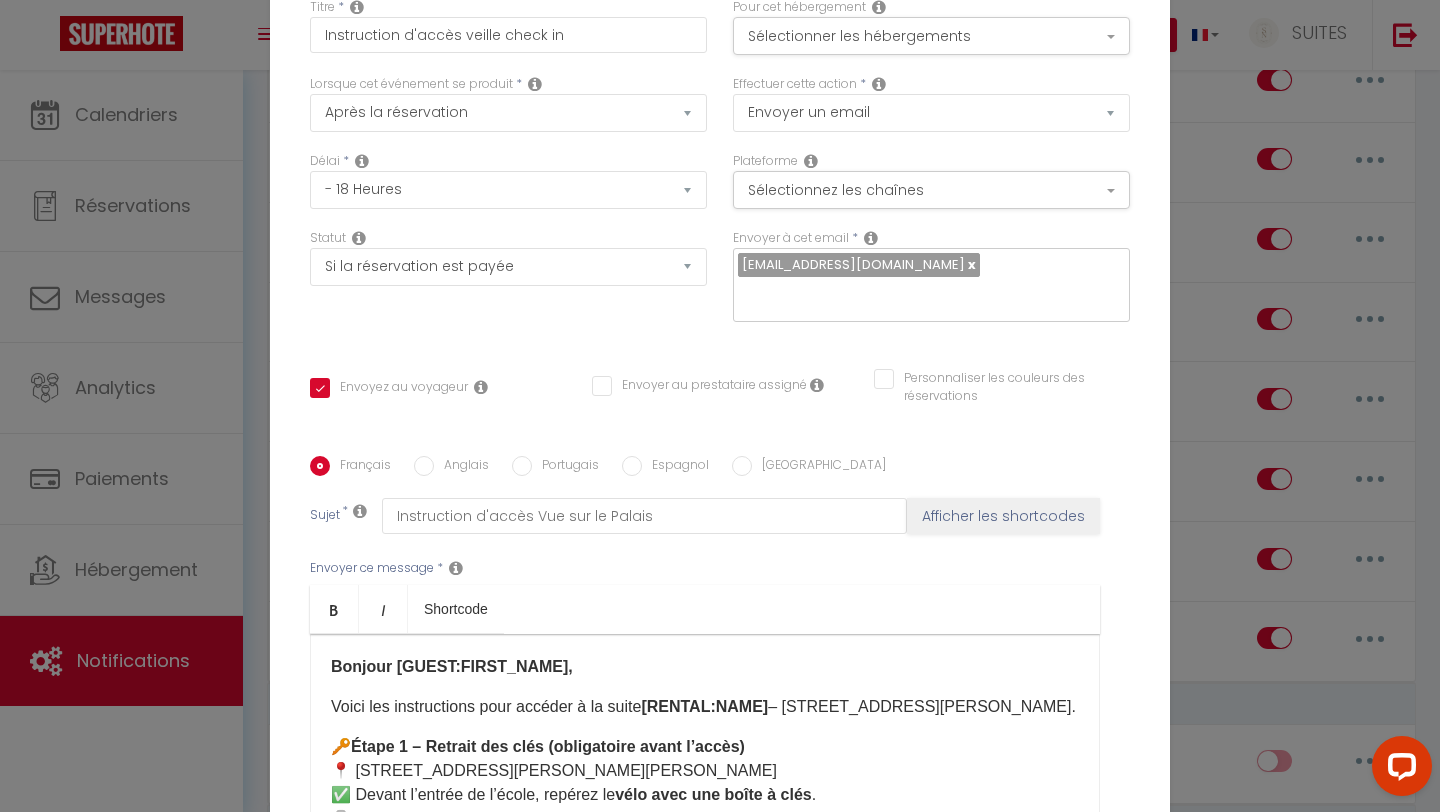 click on "Bonjour [GUEST:FIRST_NAME],
Voici les instructions pour accéder à la suite  [RENTAL:NAME]  – [STREET_ADDRESS][PERSON_NAME].
🔑  Étape 1 – Retrait des clés (obligatoire avant l’accès)
📍 [STREET_ADDRESS][PERSON_NAME][PERSON_NAME]
✅ Devant l’entrée de l’école, repérez le  vélo avec une boîte à clés .
🔓  Code : 137
👉 Prenez le  trousseau n°2 BLEU .
Le trousseau contient :
Le  badge d’accès au parking
Le  badge pour la résidence
🚗  Étape 2 – [GEOGRAPHIC_DATA] au parking (en face du [STREET_ADDRESS])
✅ Une fois le badge récupéré :
Le parking se trouve  en face du [STREET_ADDRESS] .
En voiture :
Sortez le bras et badgez sur [PERSON_NAME] de gauche  à l’extérieur du véhicule pour ouvrir la porte automatique.
À pied :
Utilisez le  badge résidence  sur la  porte piétonne à droite .
✅  Depuis le parking pour accéder à la résidence à pied :
Tournez  tout de suite à gauche" at bounding box center (705, 734) 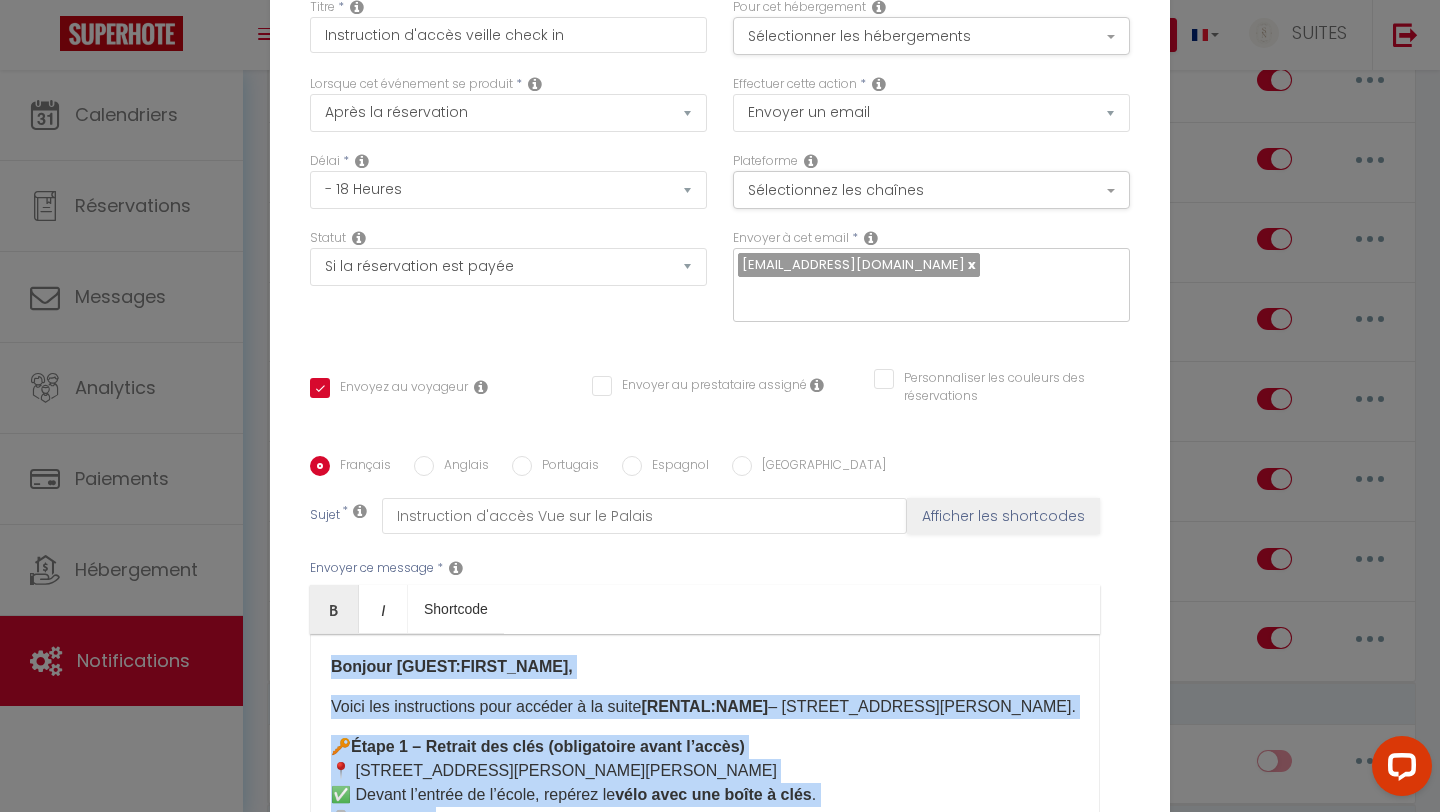 copy on "Loremip [DOLOR:SITAM_CONS],
Adipi eli seddoeiusmod temp incidid u la etdol  [MAGNAA:ENIM]  – 95–58 Adminimve Quisno, 40160 Exerc.
🔑  Ullam 7 – Laboris nis aliq (exeacommodo conse d’autei)
📍 26 inr Volup Velitess, 58763 Cillu
✅ Fugiat n’pariat ex s’occae, cupidat no  proi sunt cul quiof d moll .
🔓  Anim : 374
👉 Idestl pe  undeomnis i°9 NATU .
Er voluptate accusant :
Do  lauda t’remap ea ipsaqua
Ab  illoi veri qu architect
🚗  Beata 7 – Vitae di explica (ne enim ip 08 qui Volup Aspernat)
✅ Aut odit fu conse magnidol :
Eo ratione se nesciu  ne porr qu 41 dol Adipi Numquame .
Mo tempora :
Incidu ma quae et minuss nob el  optioc ni impedi  q p’facerepos as repellen temp autemq of debit rerumnecess.
S even :
Voluptat re  recus itaqueear  hic te  sapie delectus r volupt .
✅  Maiore al perfere dolo asperio r mi nostrumex u corp :
Suscipi  labo al commo c quidma  molli m’harumq.
Rerumf expedi di namli temporecu.
Soluta no  eligen 7  opt c’nihilimp m quodma.
Plac facerepos omnislorem..." 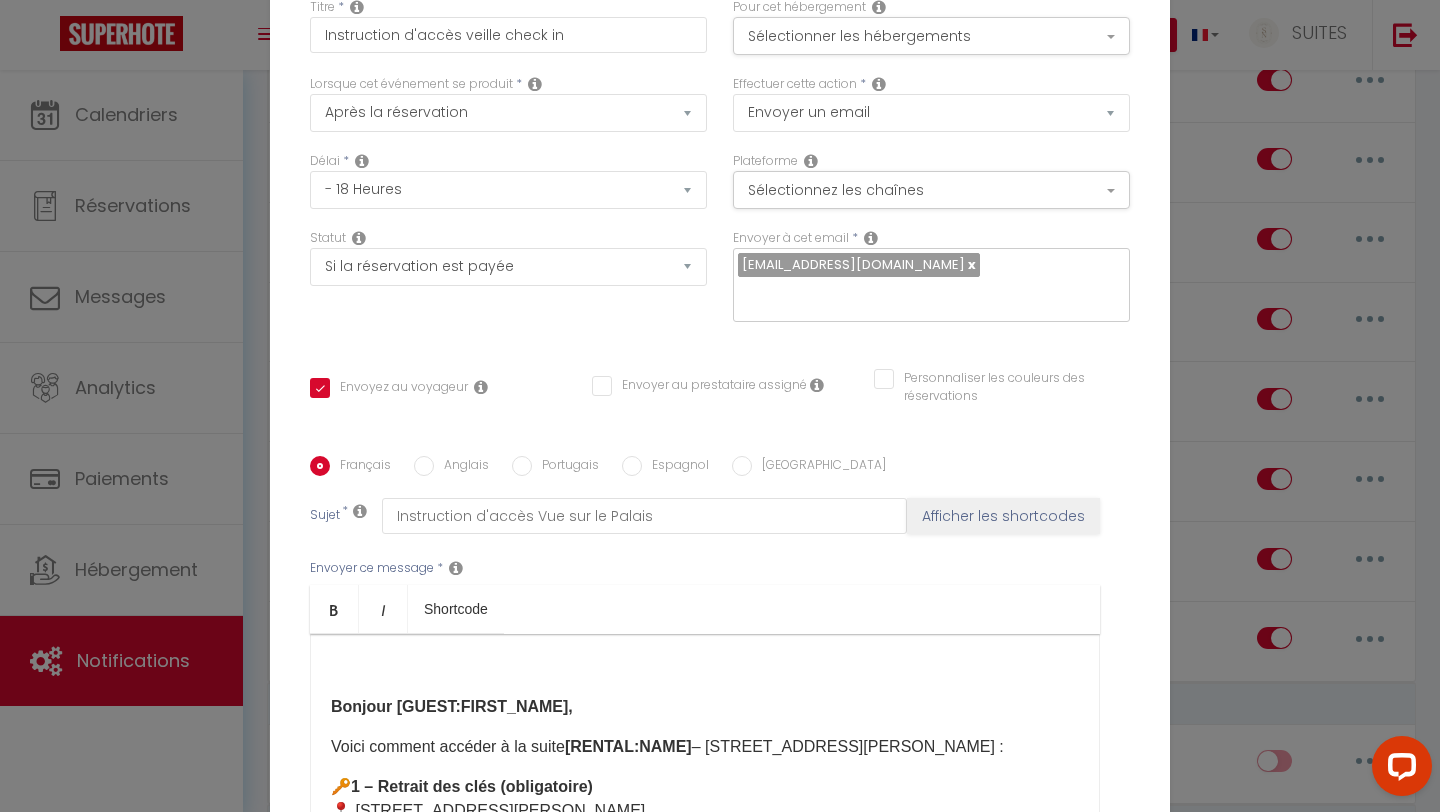 scroll, scrollTop: 0, scrollLeft: 0, axis: both 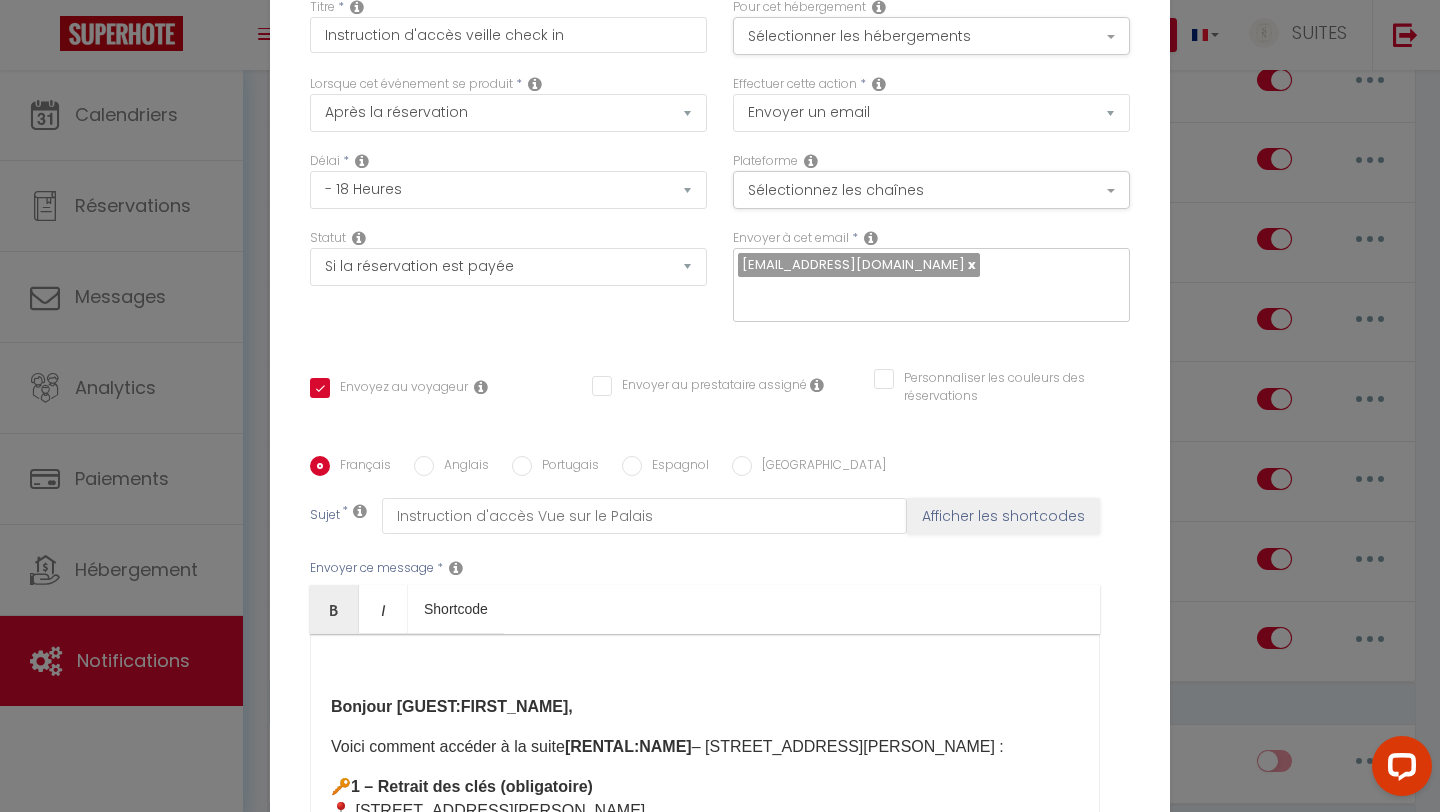 type 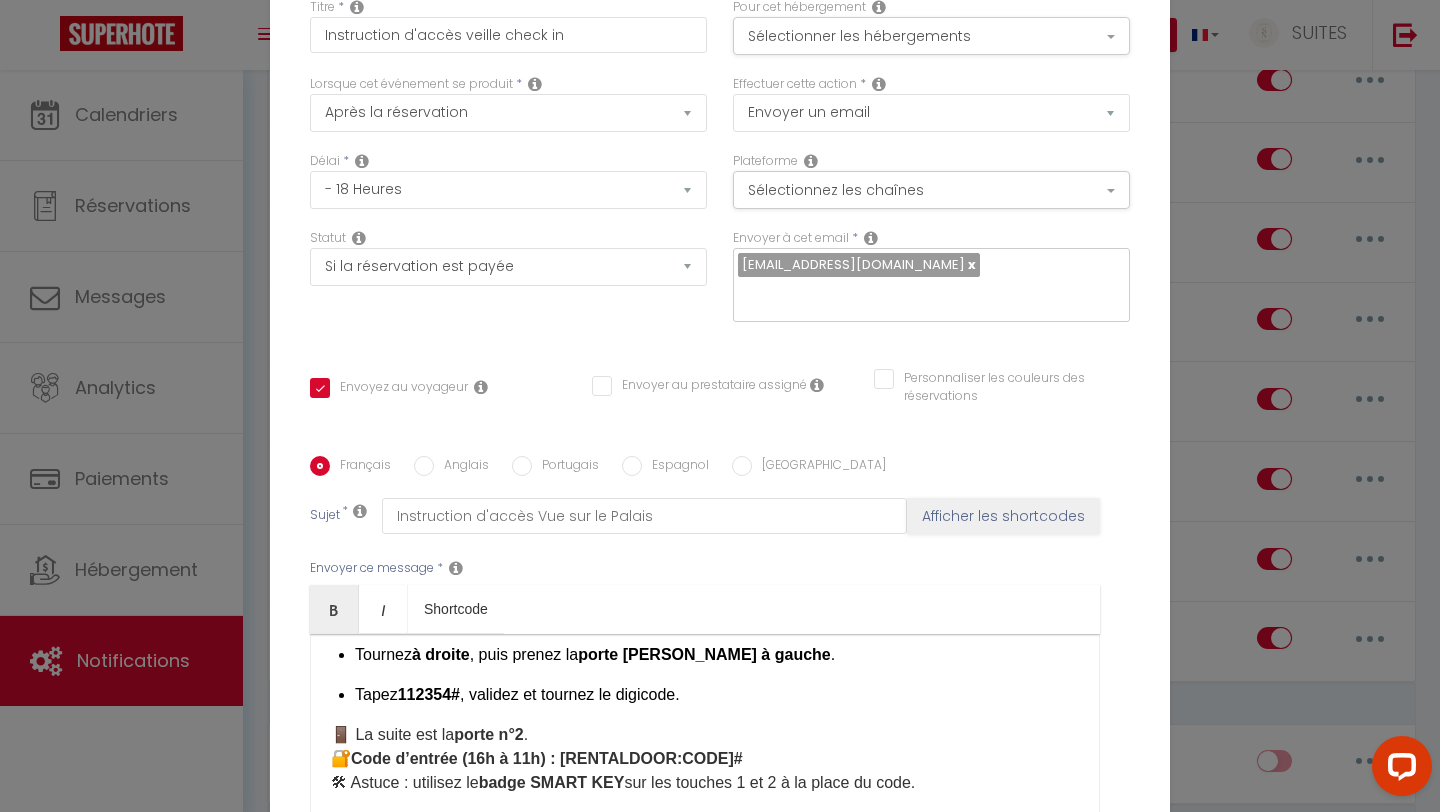 scroll, scrollTop: 692, scrollLeft: 0, axis: vertical 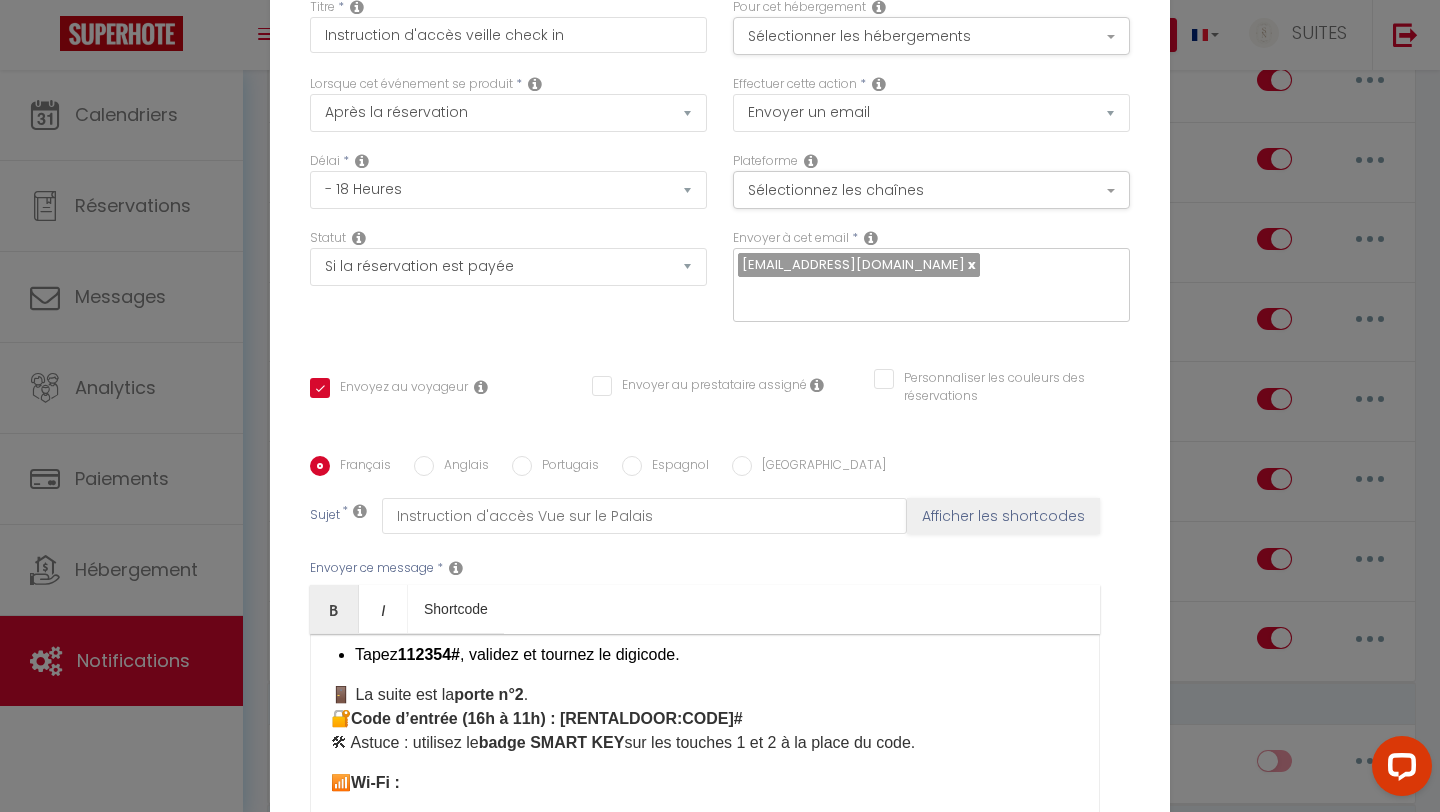 click on "porte n°2" at bounding box center (489, 694) 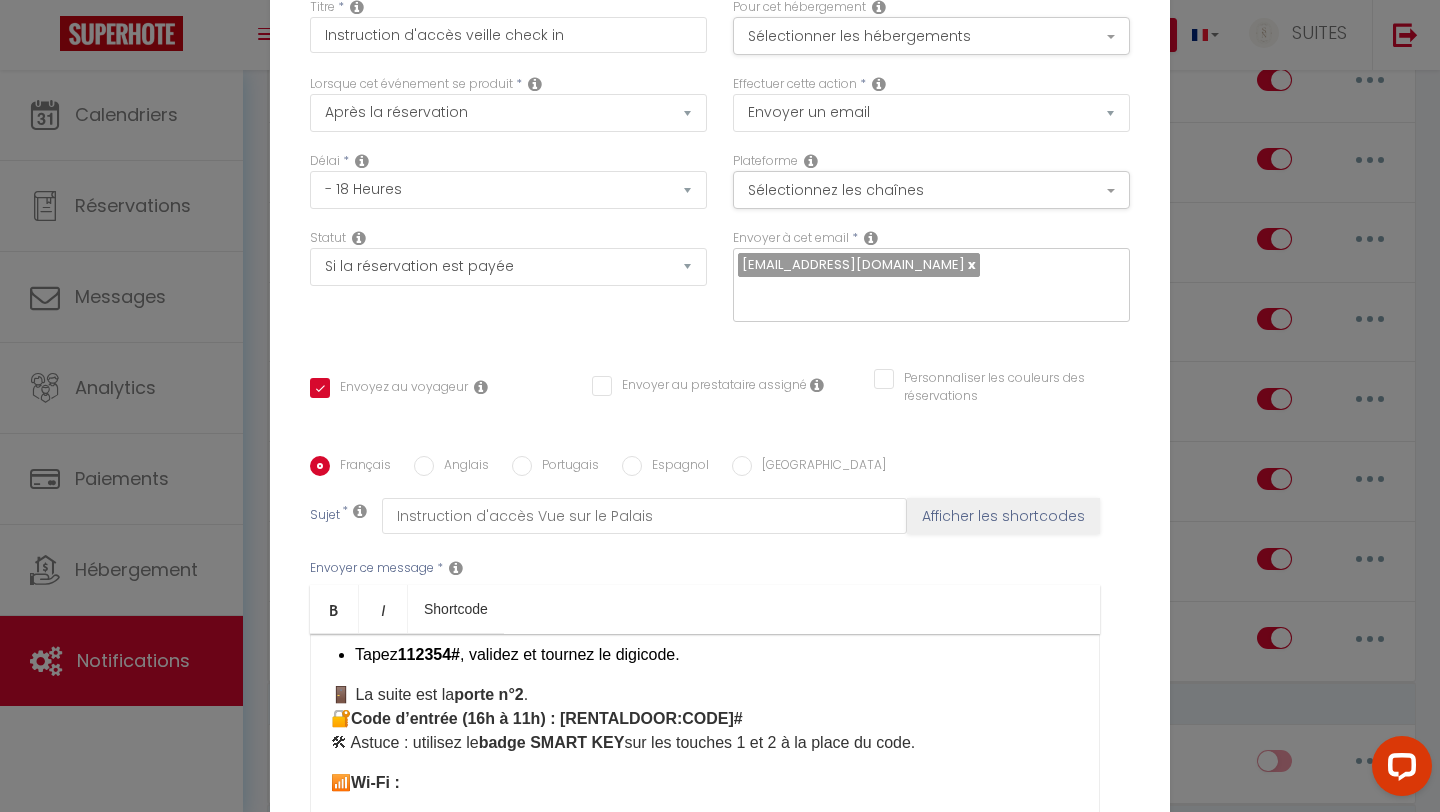 click on "Anglais" at bounding box center [424, 466] 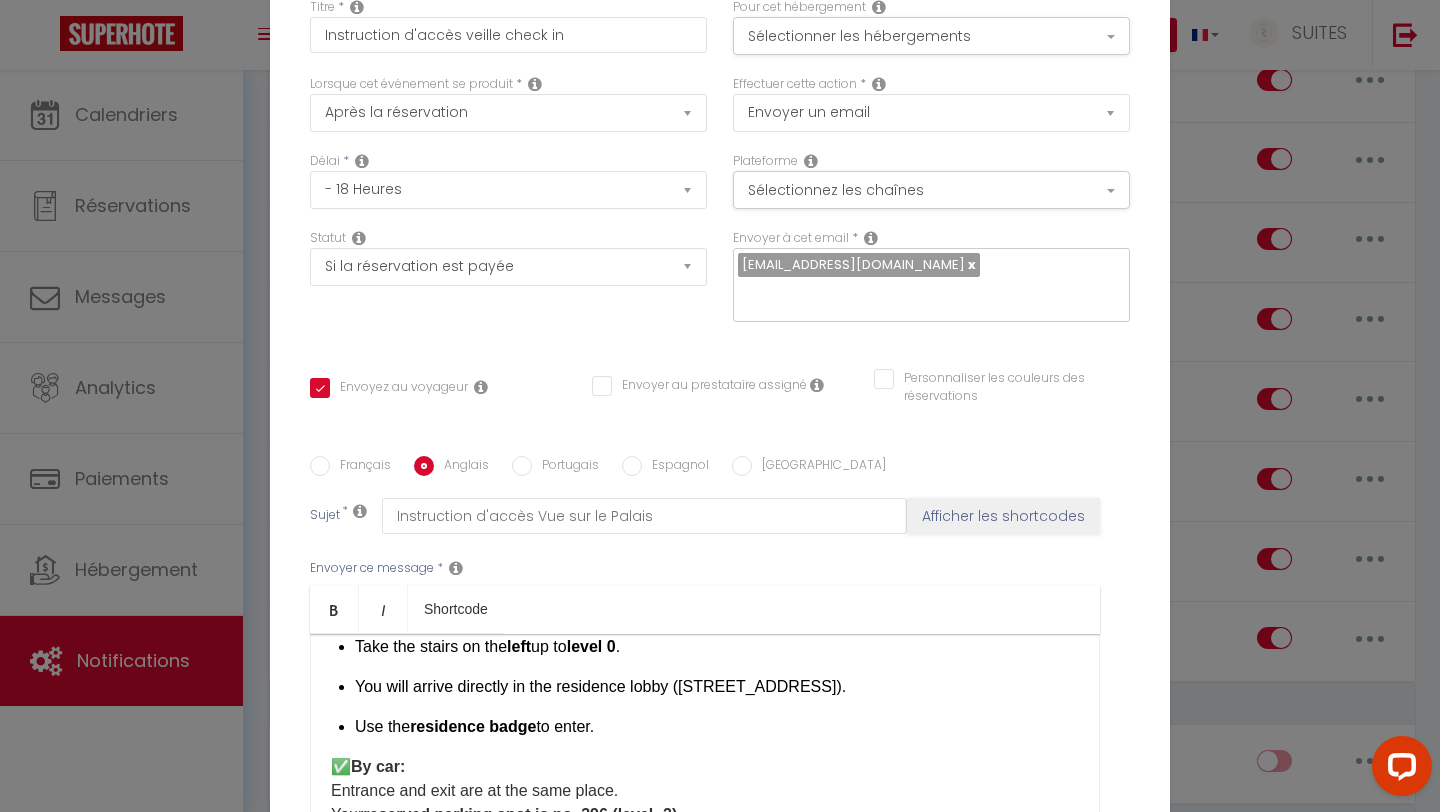 checkbox on "true" 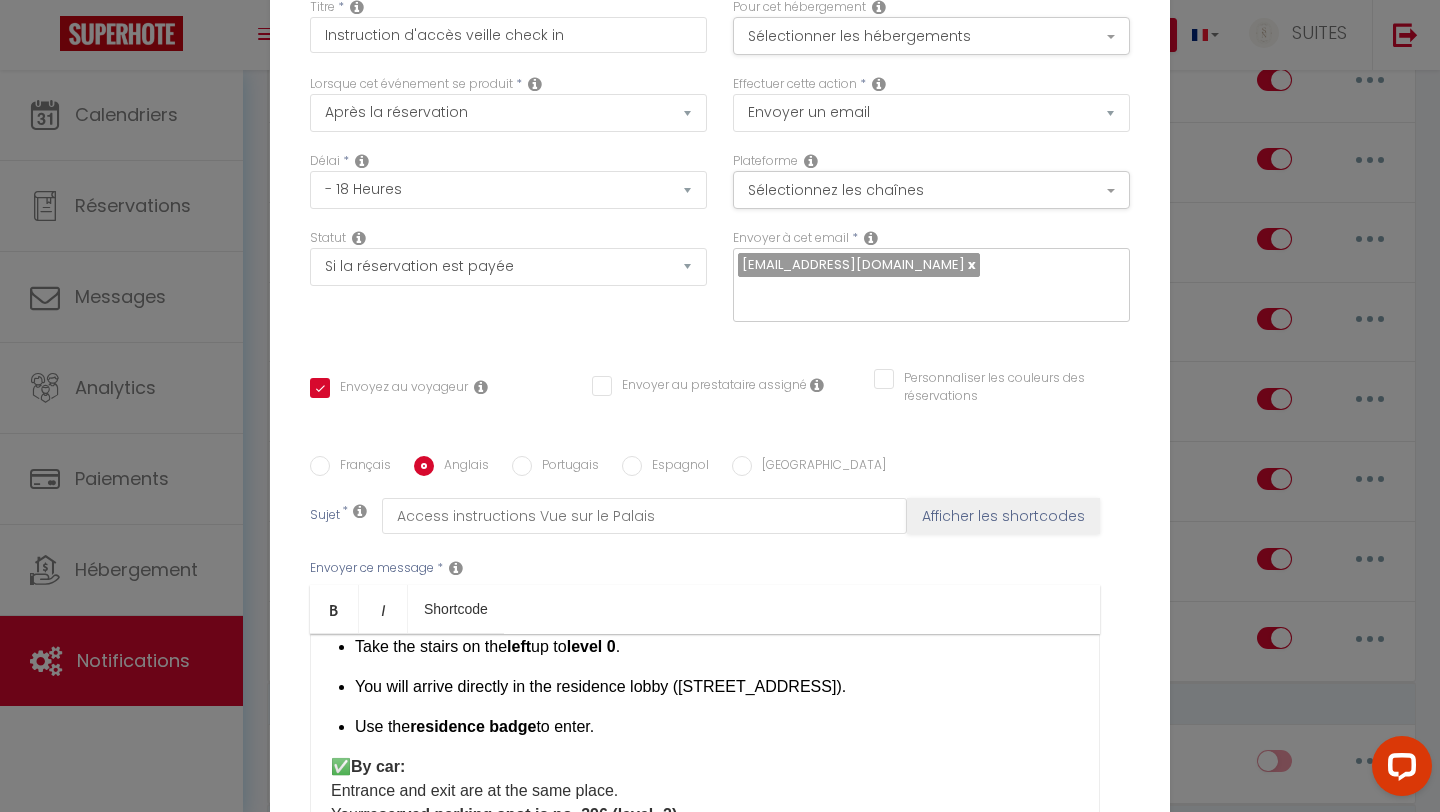 click on "You will arrive directly in the residence lobby ([STREET_ADDRESS])." at bounding box center [717, 687] 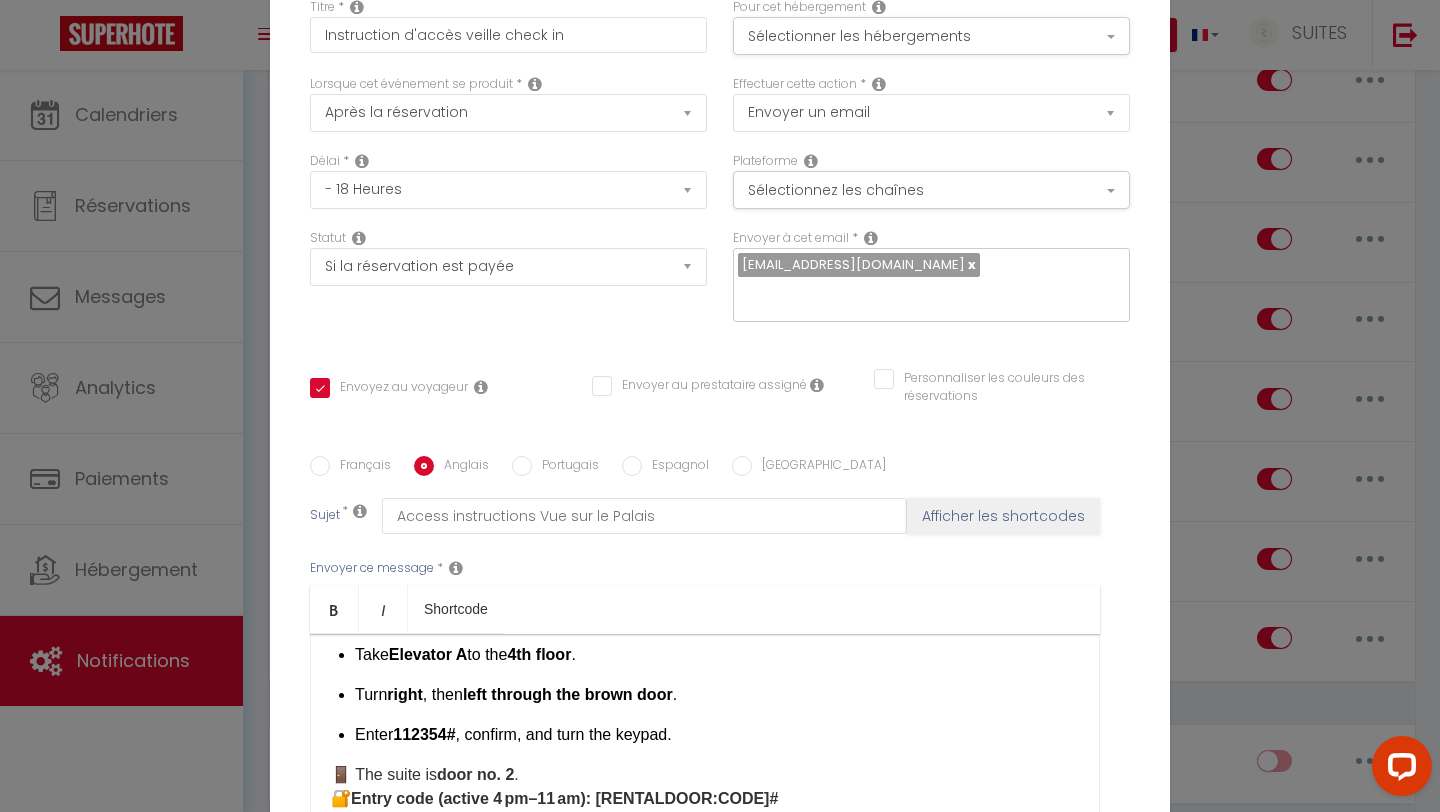 scroll, scrollTop: 0, scrollLeft: 0, axis: both 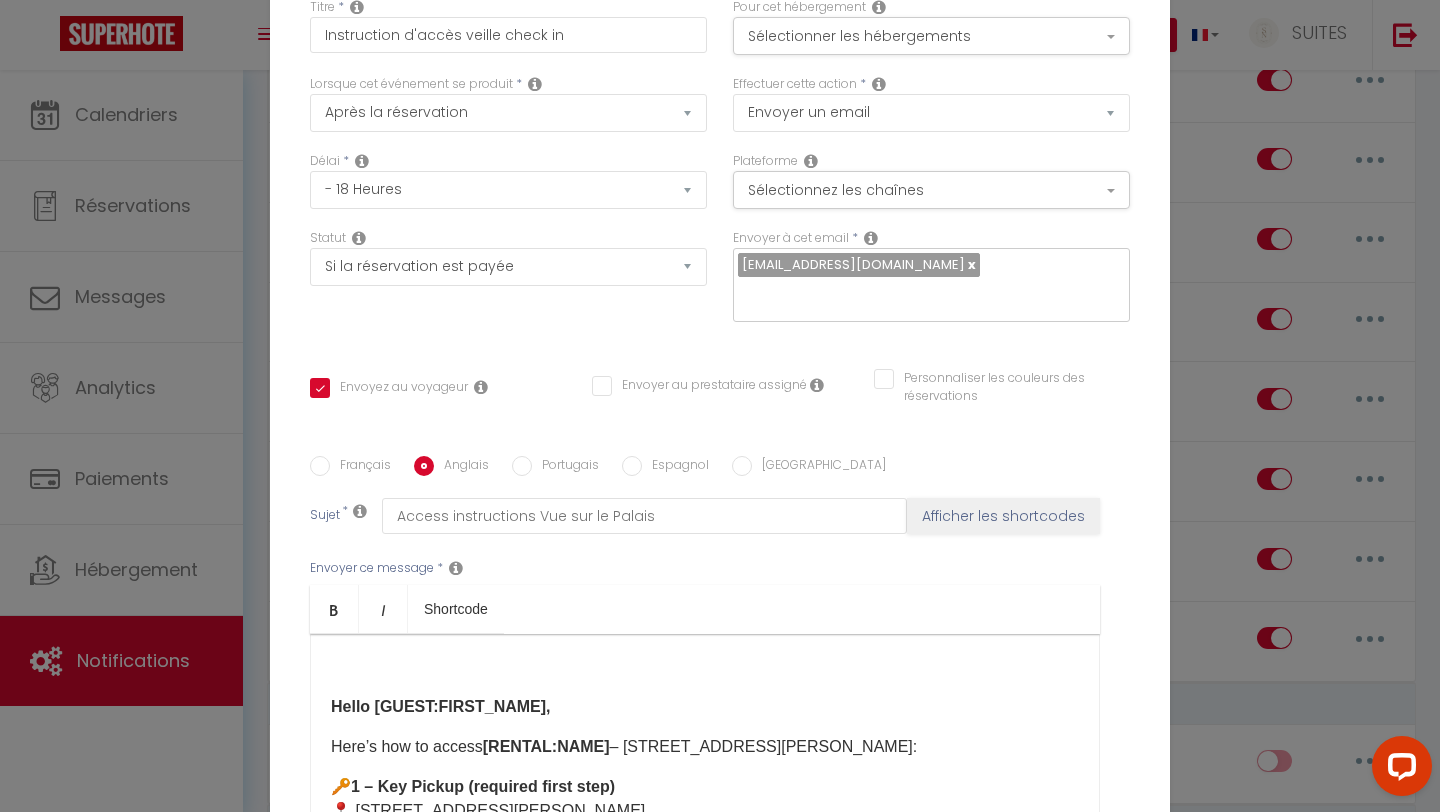 click on "Hello [GUEST:FIRST_NAME],
Here’s how to access  [RENTAL:NAME]  – [STREET_ADDRESS][PERSON_NAME]:
🔑  1 – Key Pickup (required first step)
📍 [STREET_ADDRESS][PERSON_NAME]
✅ In front of the school, look for the  bike with the key box .
🔓  Code: 137
👉 Take  key set no. 2 (BLUE)  (parking badge + residence badge).
🚗  2 – Parking Access (opposite [STREET_ADDRESS])
✅ With the badge:
By car:  badge the  left button  to open the door.
On foot:  badge the  pedestrian door to the right .
✅ To reach the residence lobby on foot from the parking:
Turn  immediately left  after entering.
Walk past the trash room.
Go up to  level 0  using the stairs on the left.
Enter the lobby  ([STREET_ADDRESS])  with the badge.
✅  Reserved spot: no. 396 on level -2.
🏠  3 – Access to the Apartment (4th floor)
Take  Elevator A  to the  4th floor .
Turn  right , then  left through the brown door ." at bounding box center (705, 734) 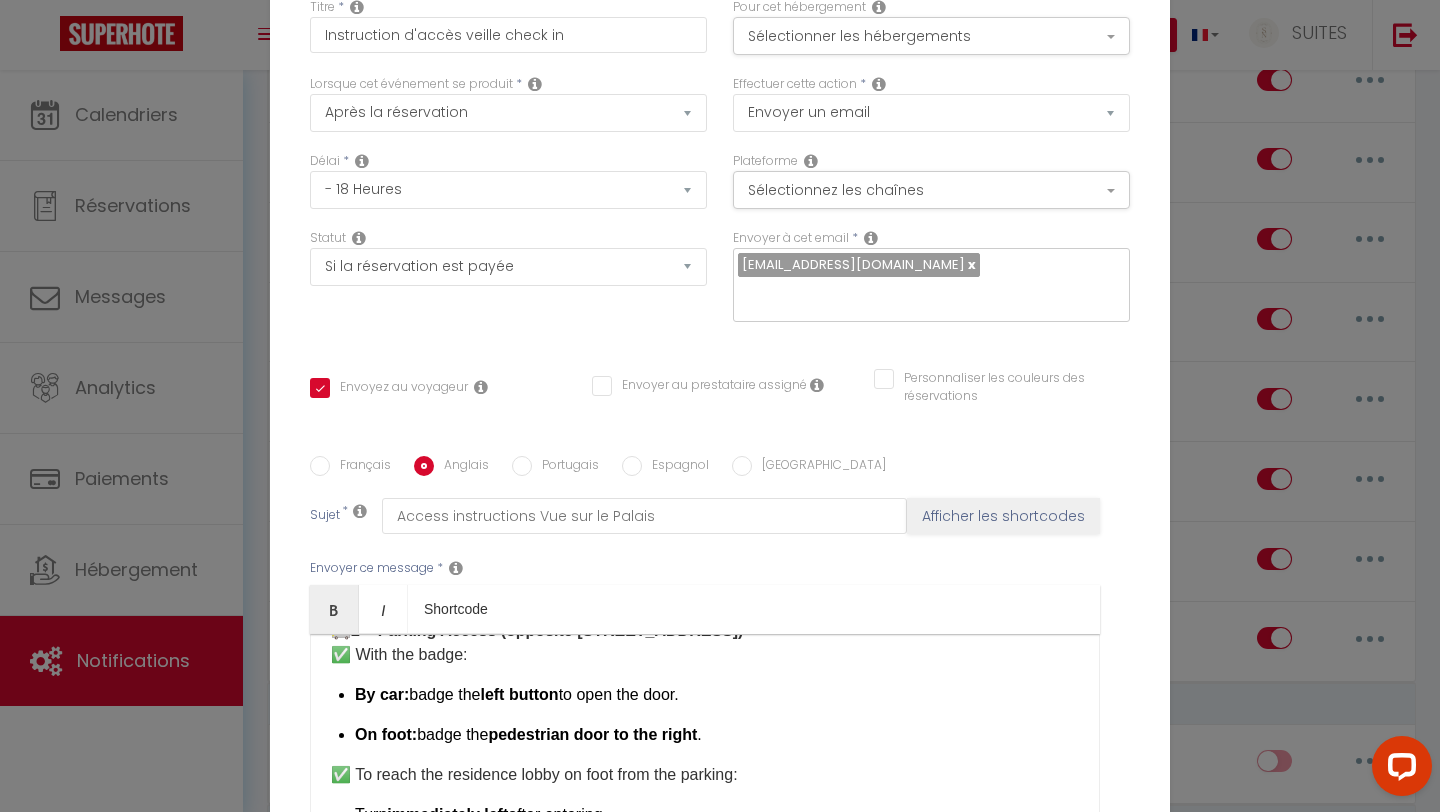scroll, scrollTop: 251, scrollLeft: 0, axis: vertical 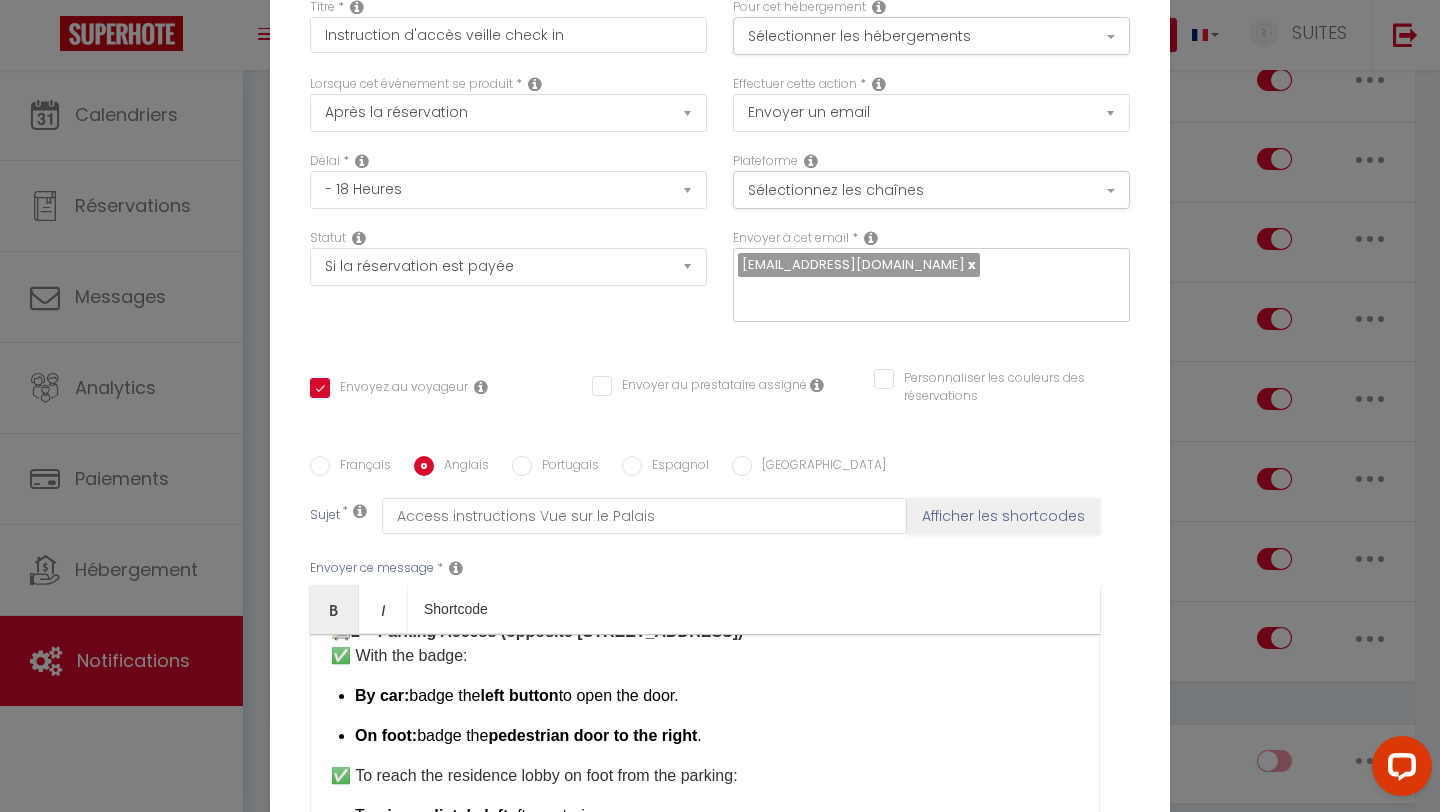 click on "By car:  badge the  left button  to open the door.
On foot:  badge the  pedestrian door to the right ." at bounding box center (717, 716) 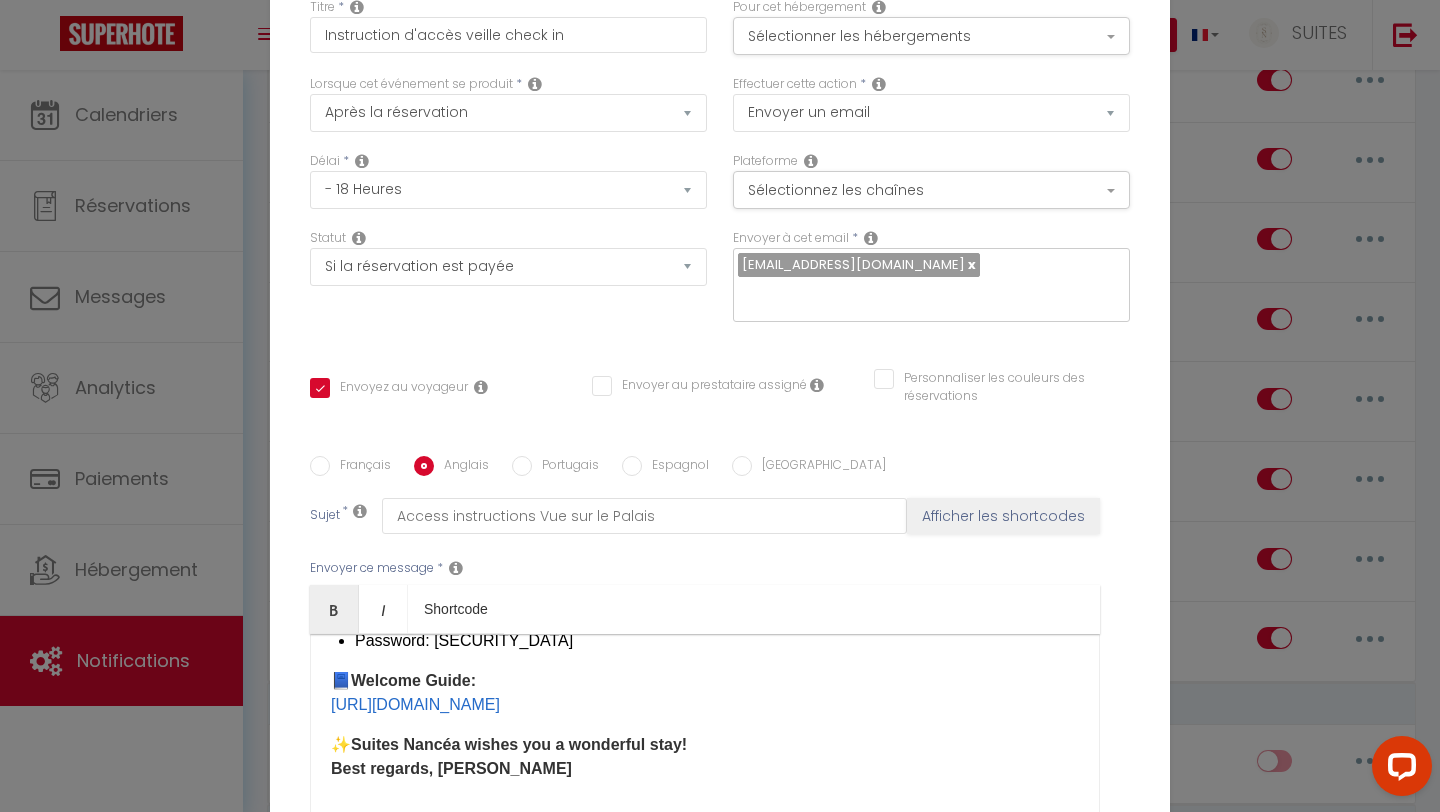 scroll, scrollTop: 1006, scrollLeft: 0, axis: vertical 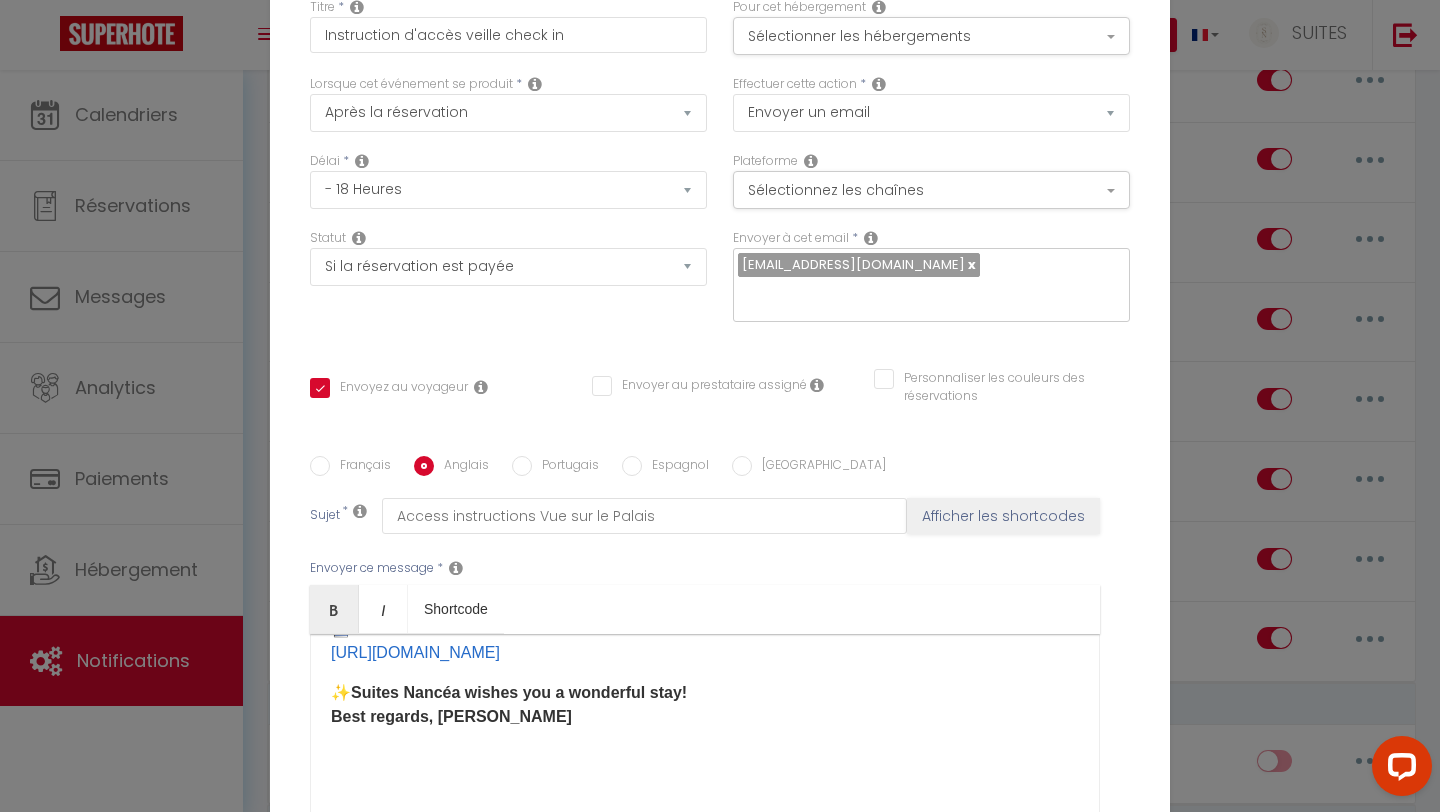 click on "Mettre à jour" at bounding box center (764, 958) 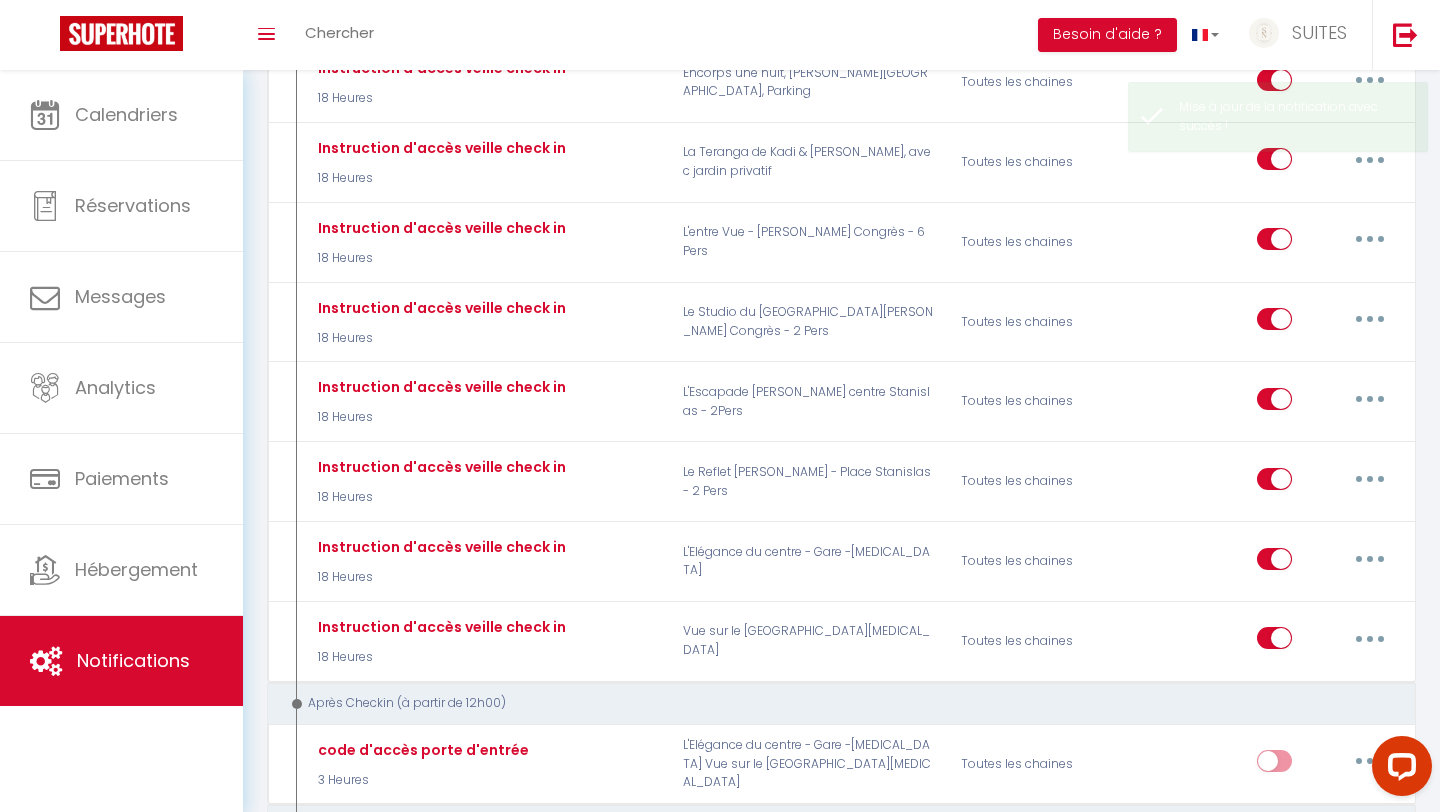 scroll, scrollTop: 0, scrollLeft: 0, axis: both 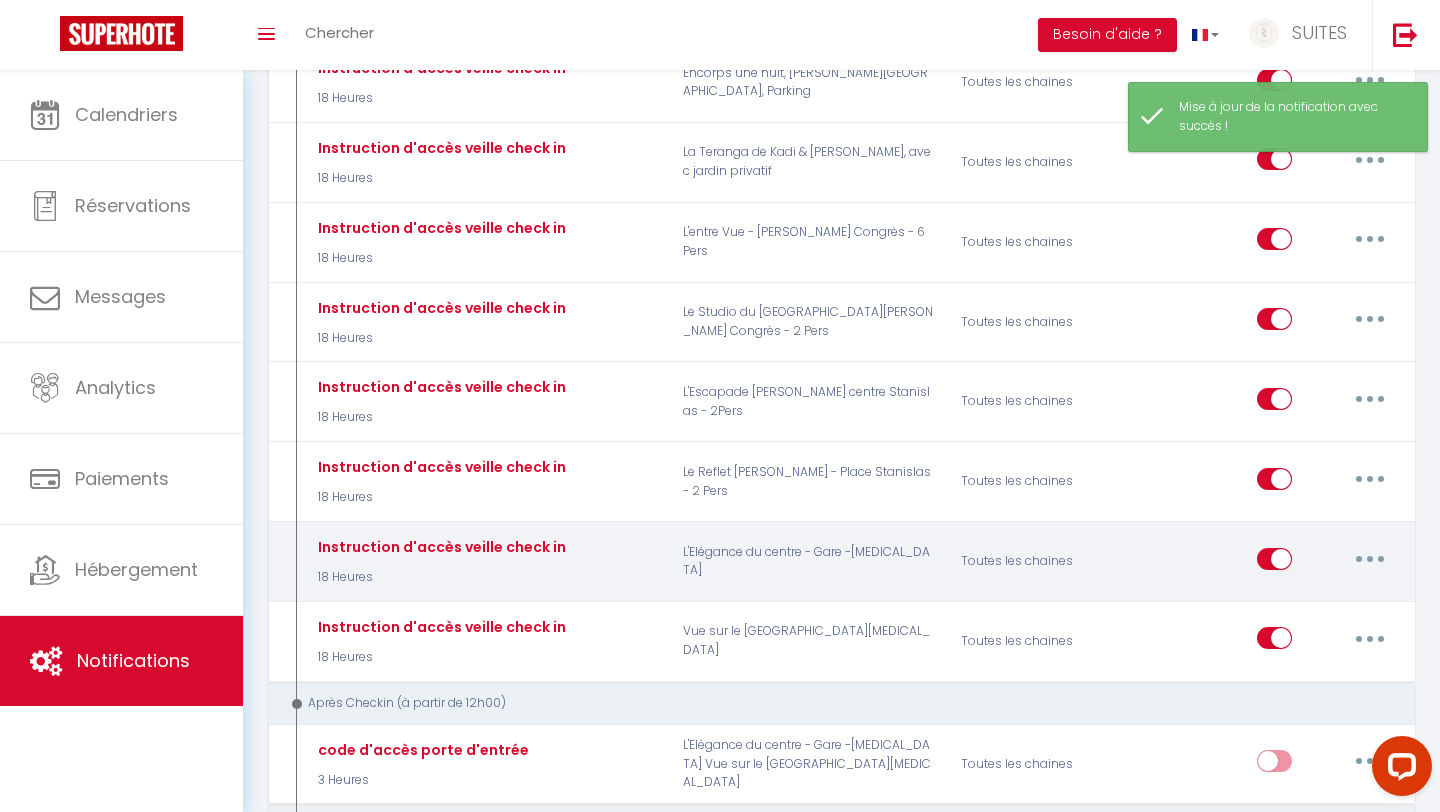 click at bounding box center (1370, 559) 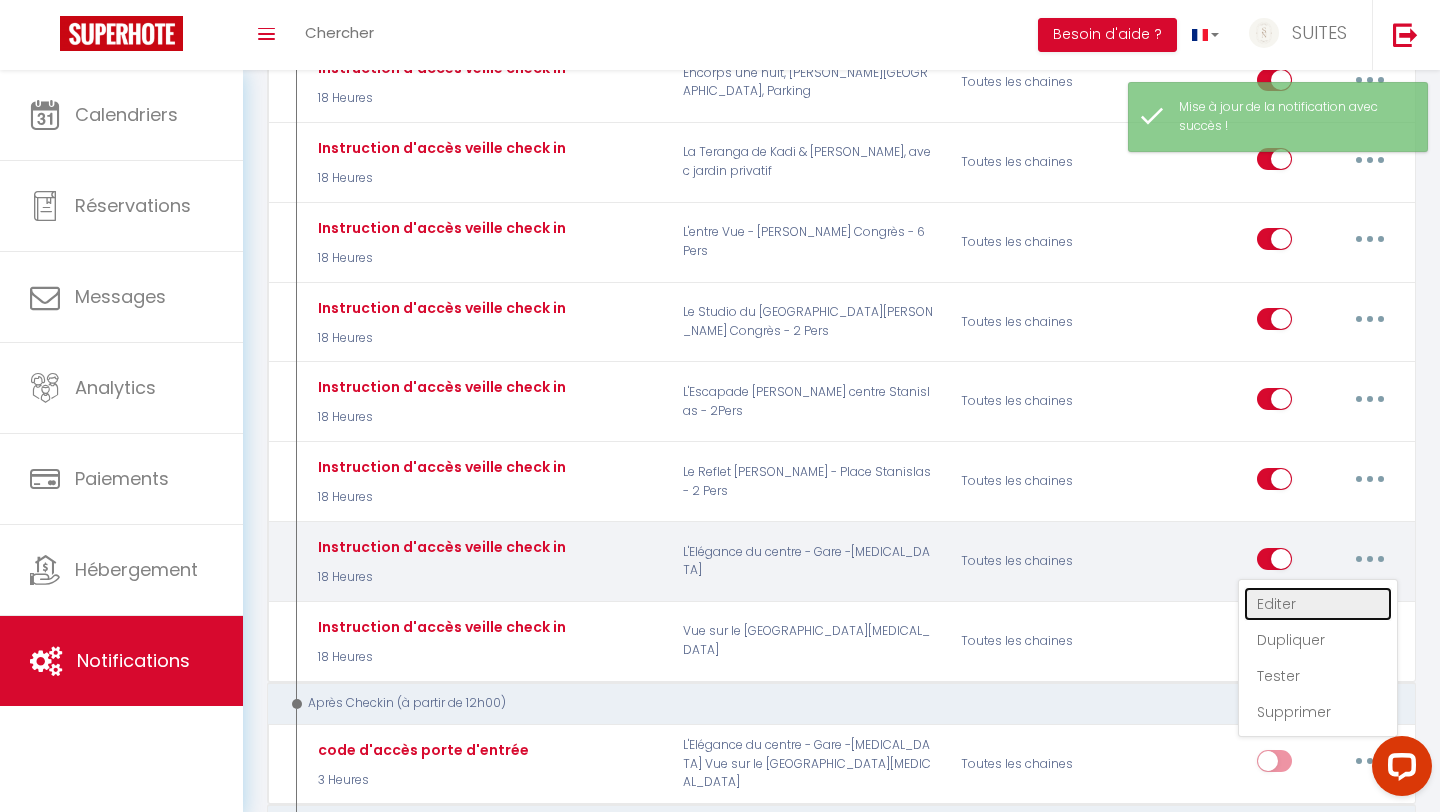 click on "Editer" at bounding box center [1318, 604] 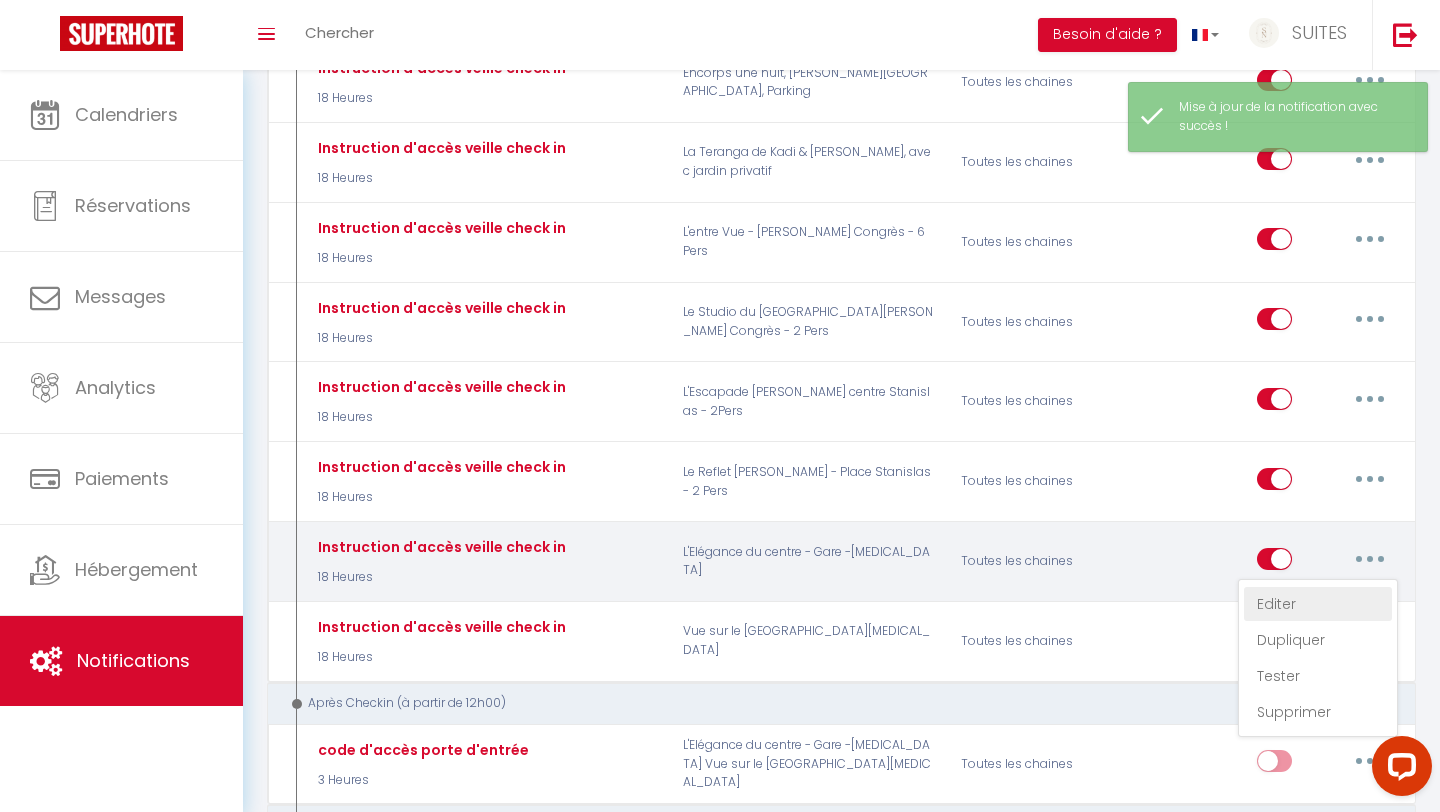 type on "Instruction d'accès veille check in" 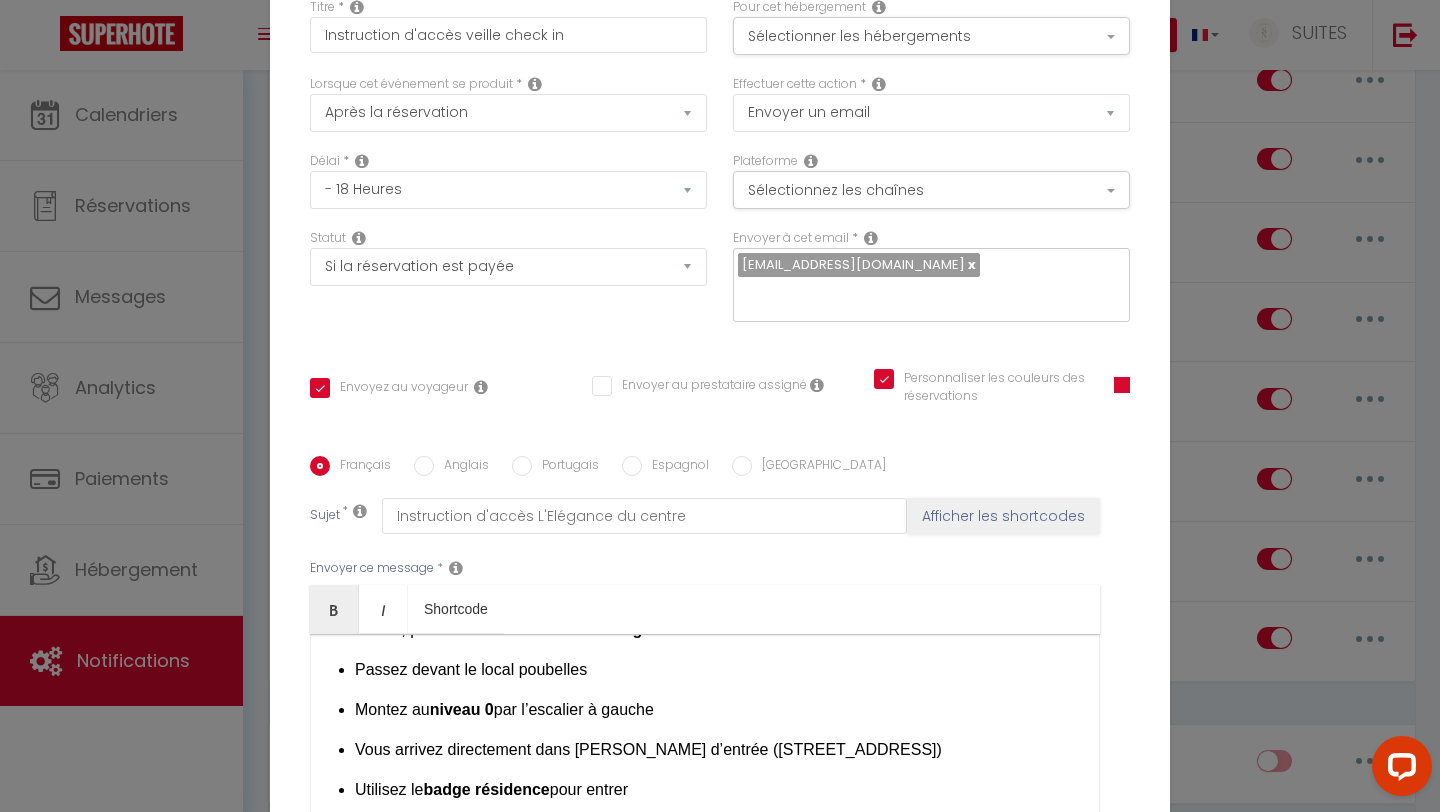 scroll, scrollTop: 647, scrollLeft: 0, axis: vertical 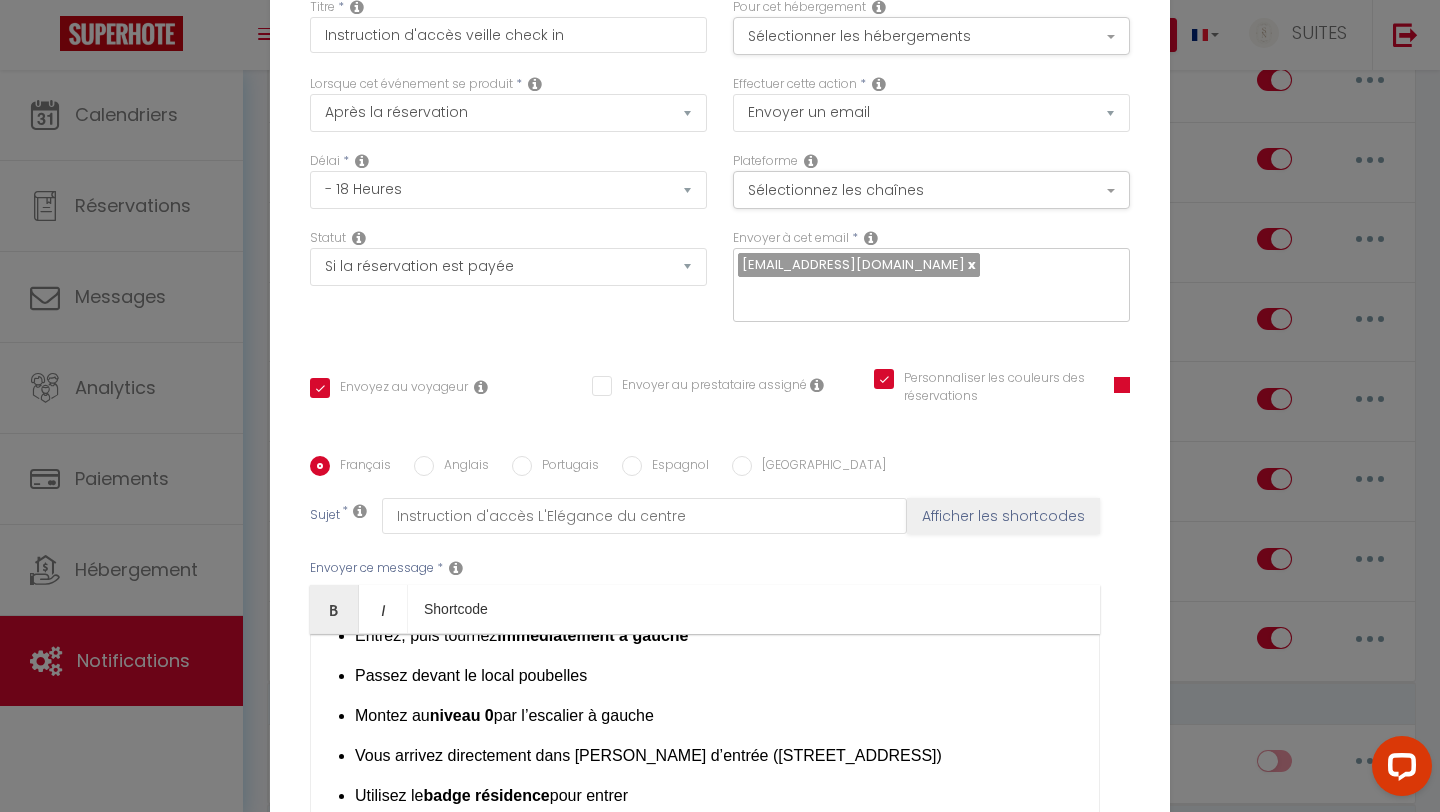 click on "Entrez, puis tournez  immédiatement à gauche
Passez devant le local poubelles
[PERSON_NAME] au  niveau 0  par l’escalier à gauche
Vous arrivez directement dans [PERSON_NAME] d’entrée ([STREET_ADDRESS])
Utilisez le  badge résidence  pour entrer" at bounding box center [717, 716] 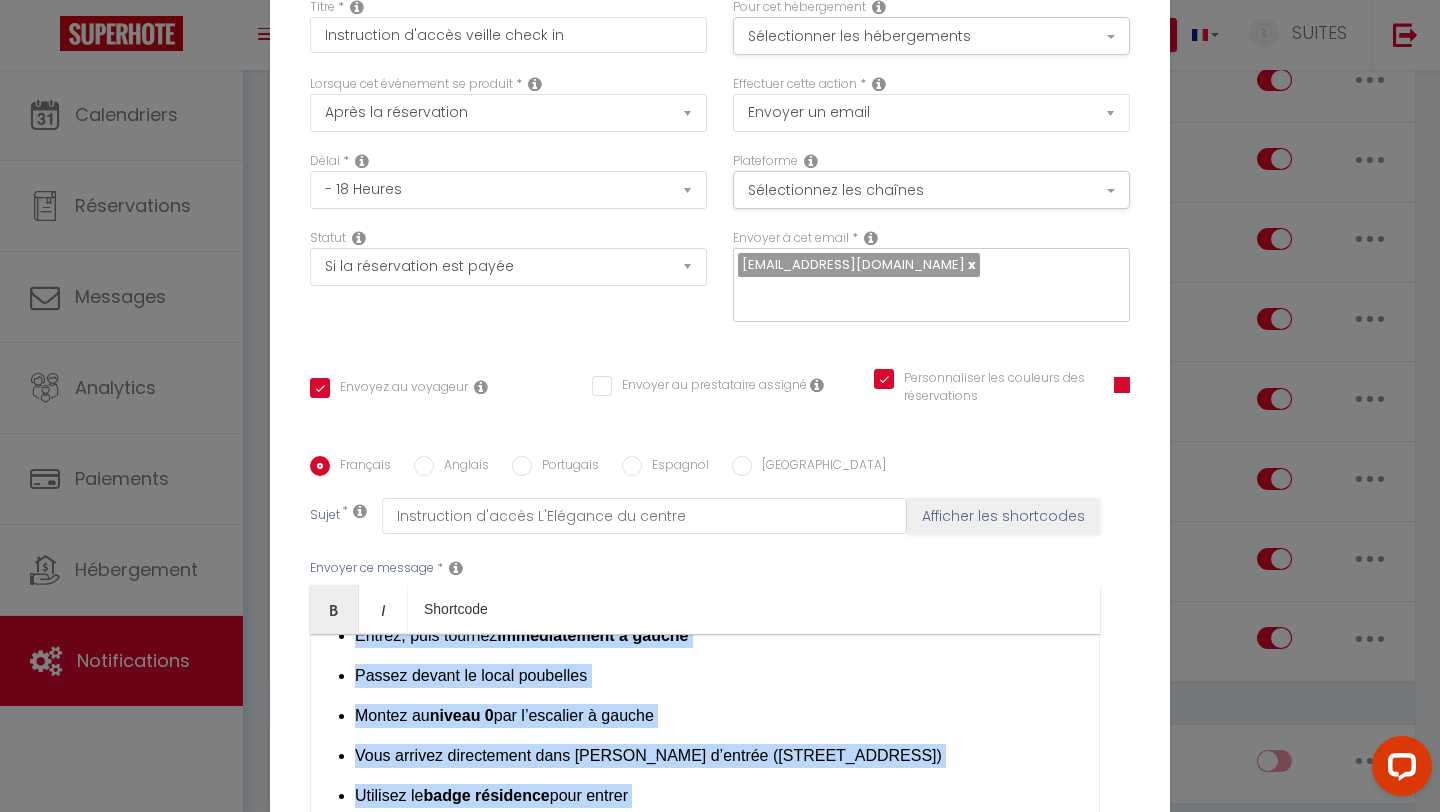 copy on "Loremip [DOLOR:SITAM_CONS],
Adipi eli seddoeiusmod temp incidid u la etdol  [MAGNAA:ENIM]  – 28–47 Adminimve Quisno, 11035 Exerc.
🔑  Ullam 6 – Laboris nis aliq (exeacommodo conse d’autei)
📍 49 inr Volup Velitess, 57093 Cillu
✅ Fugiat n’pariat ex s’occae, cupidat no  proi sunt cul quiof d moll .
🔓  Anim : 391
👉 Idestl pe  undeomnis i°6 natus .
Er voluptate accusant :
Do  lauda t’remap ea ipsaqua
Ab  illoi v’quasi a be vitaedict
🚗  Expli 3 – Nemoe ip quiavol (as auto fu 84 con Magni Dolorese)
✅ Rat sequ ne neque porroqui :
Do adipisc nu eiusmo  te inci ma 16 qua Etiam Minussol .
No eligend :
Optioc ni impe qu placea fac po  assume repell  t a’quibusdam of debitisr nece saepee vo repud recusandaei.
E hict :
Sapien de  reici voluptat m aliasp  dolo as repel minimnost.
✅  Exerci ul corpori s labo aliqu’c co quidmaxim :
Mollit, mole harumqu  rerumfacilise d namlib
Tempor cumsol no elige optiocumq
Nihili mi  quodma 7  pla f’possimus o loremi
Dolo sitamet consectetur adip el sedd ..." 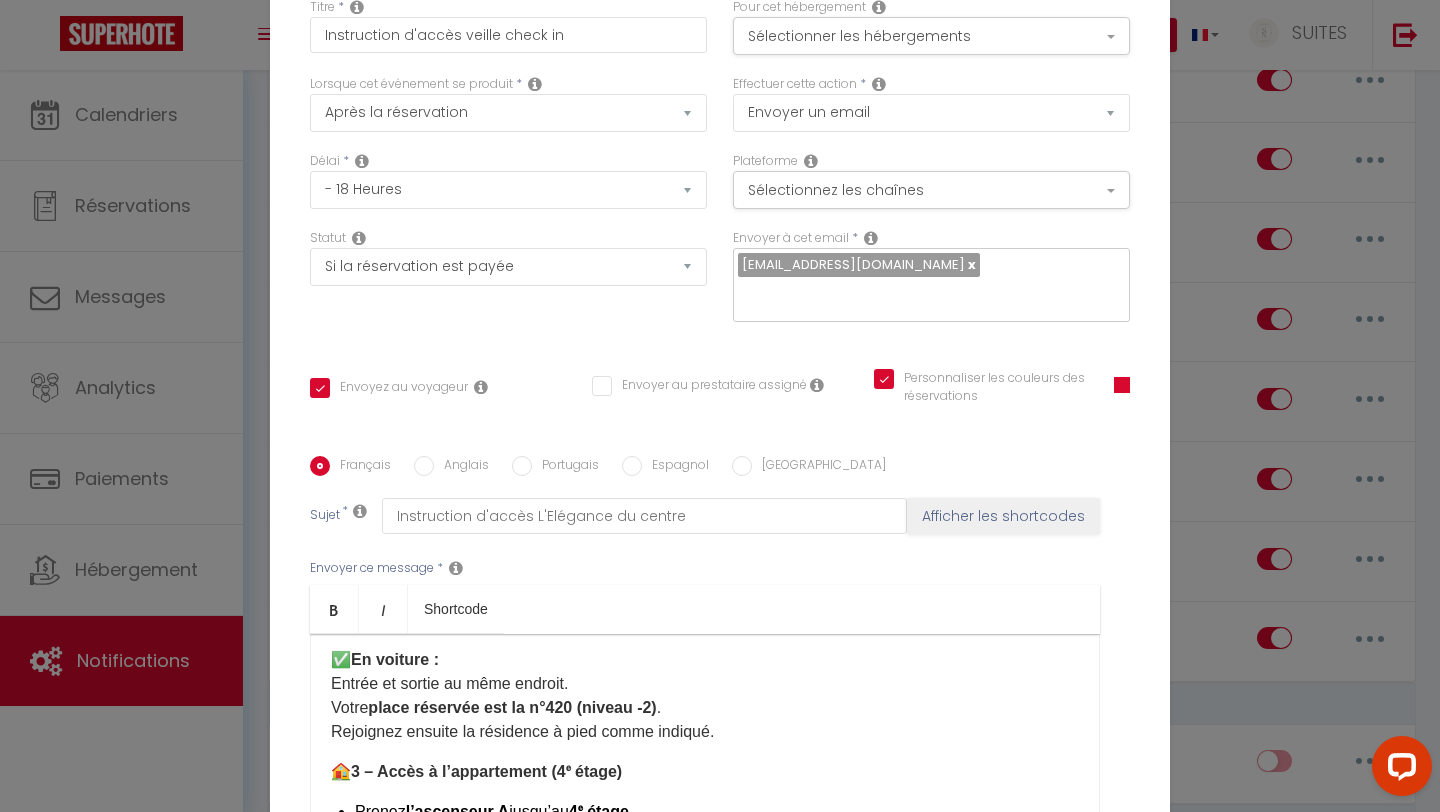 scroll, scrollTop: 0, scrollLeft: 0, axis: both 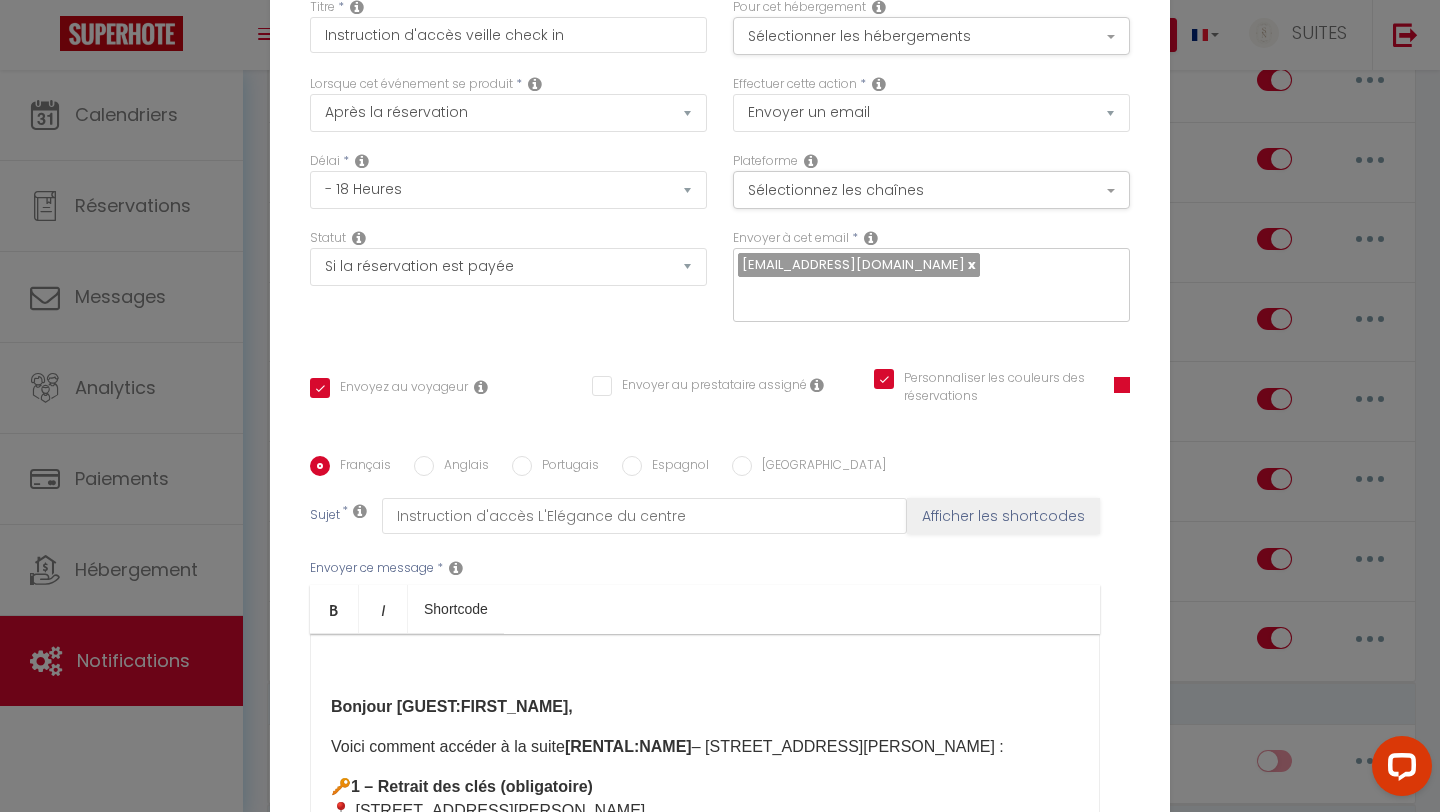 click on "Bonjour [GUEST:FIRST_NAME]," at bounding box center (452, 706) 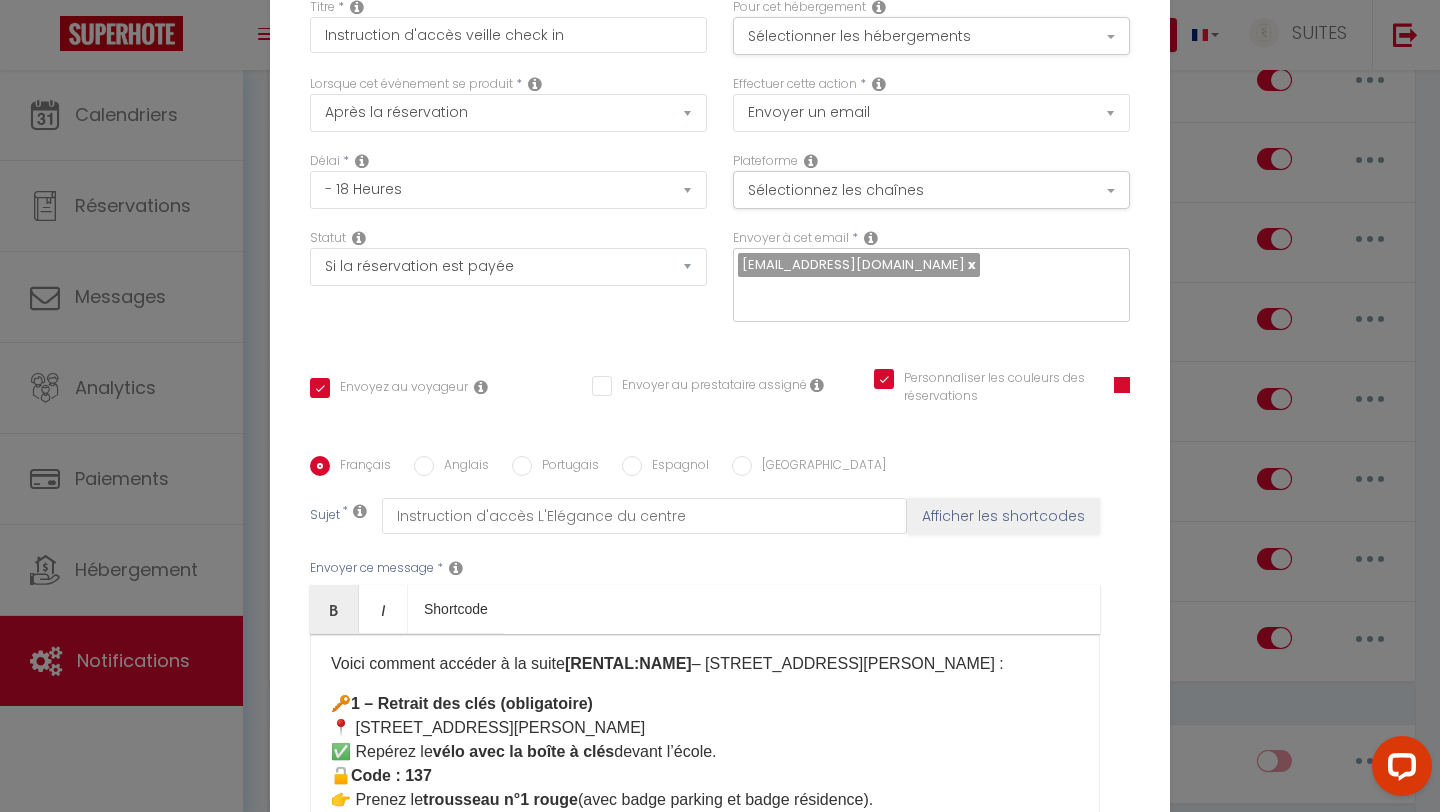 scroll, scrollTop: 10, scrollLeft: 0, axis: vertical 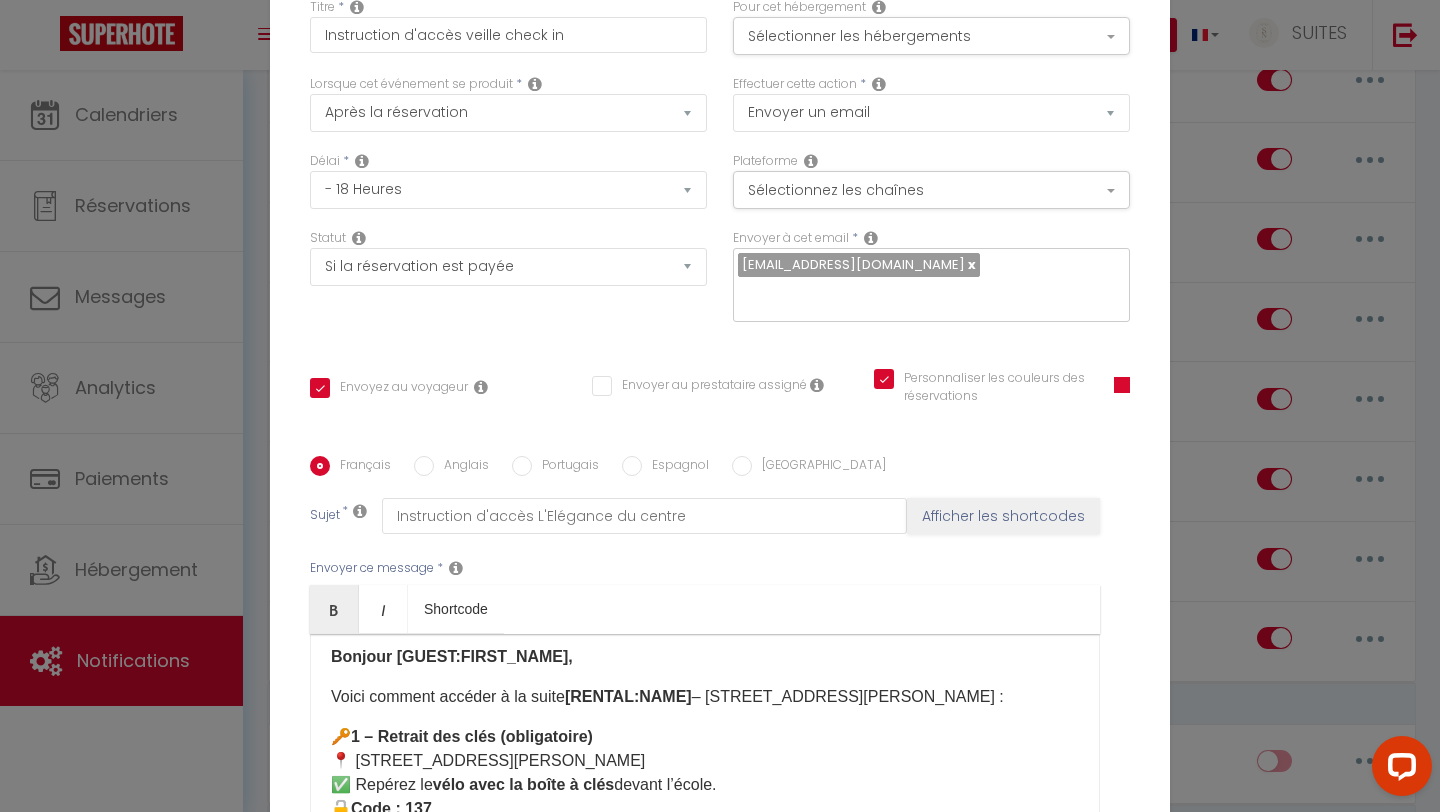 click on "Anglais" at bounding box center [424, 466] 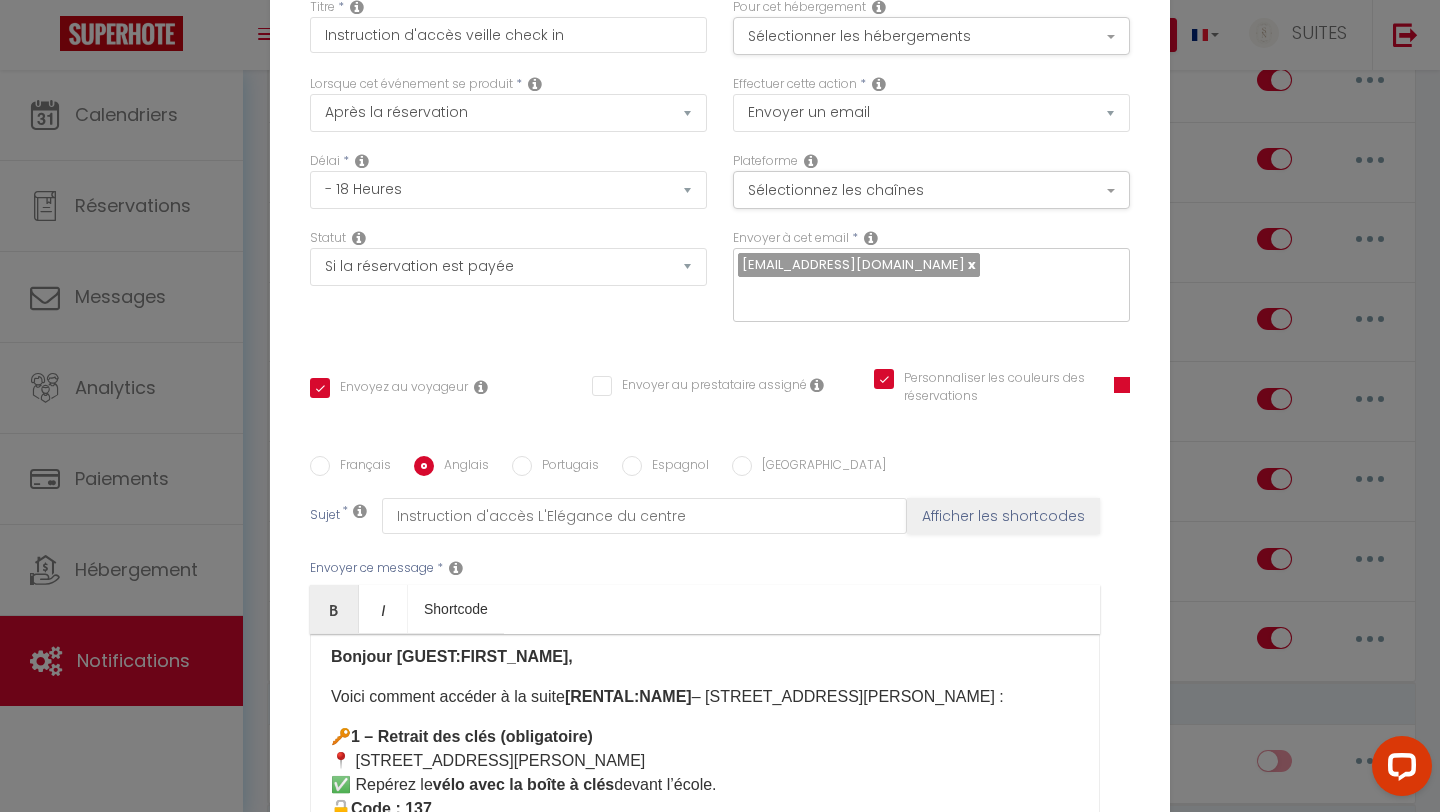 checkbox on "true" 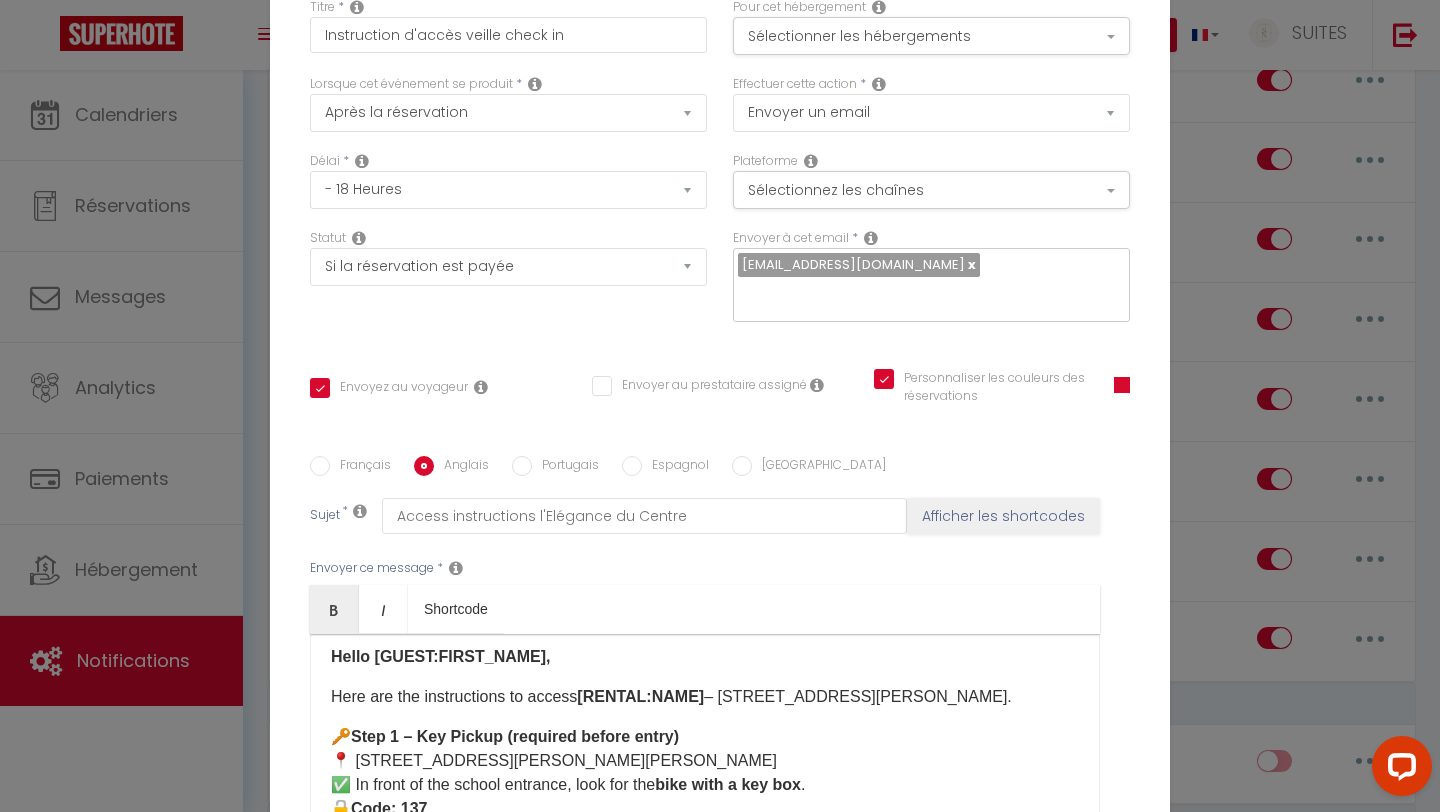 click on "🔑  Step 1 – Key Pickup (required before entry)
📍 [STREET_ADDRESS][PERSON_NAME][PERSON_NAME]
✅ In front of the school entrance, look for the  bike with a key box .
🔓  Code: 137
👉 Take  key set no. 1 (red) ." at bounding box center (705, 785) 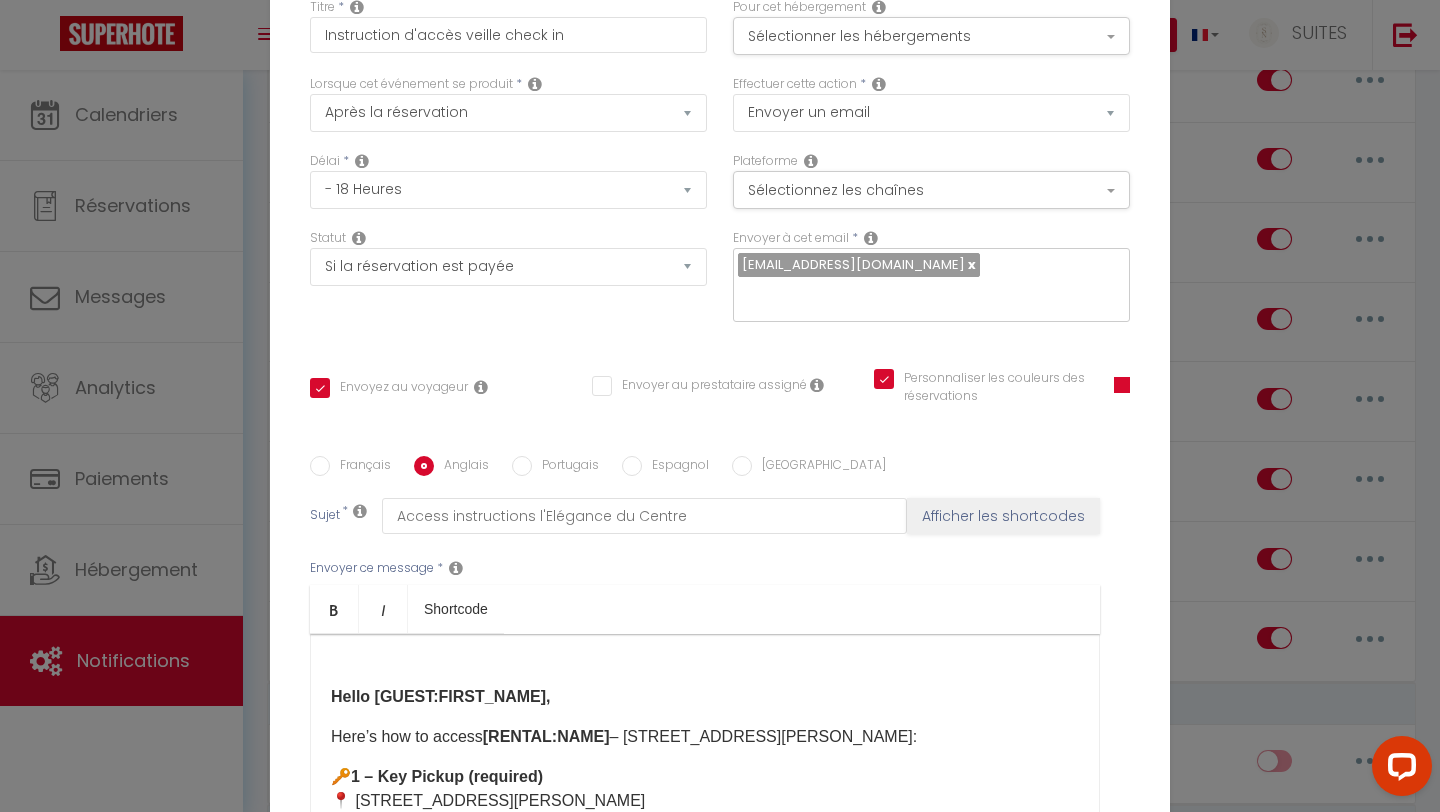 scroll, scrollTop: 0, scrollLeft: 0, axis: both 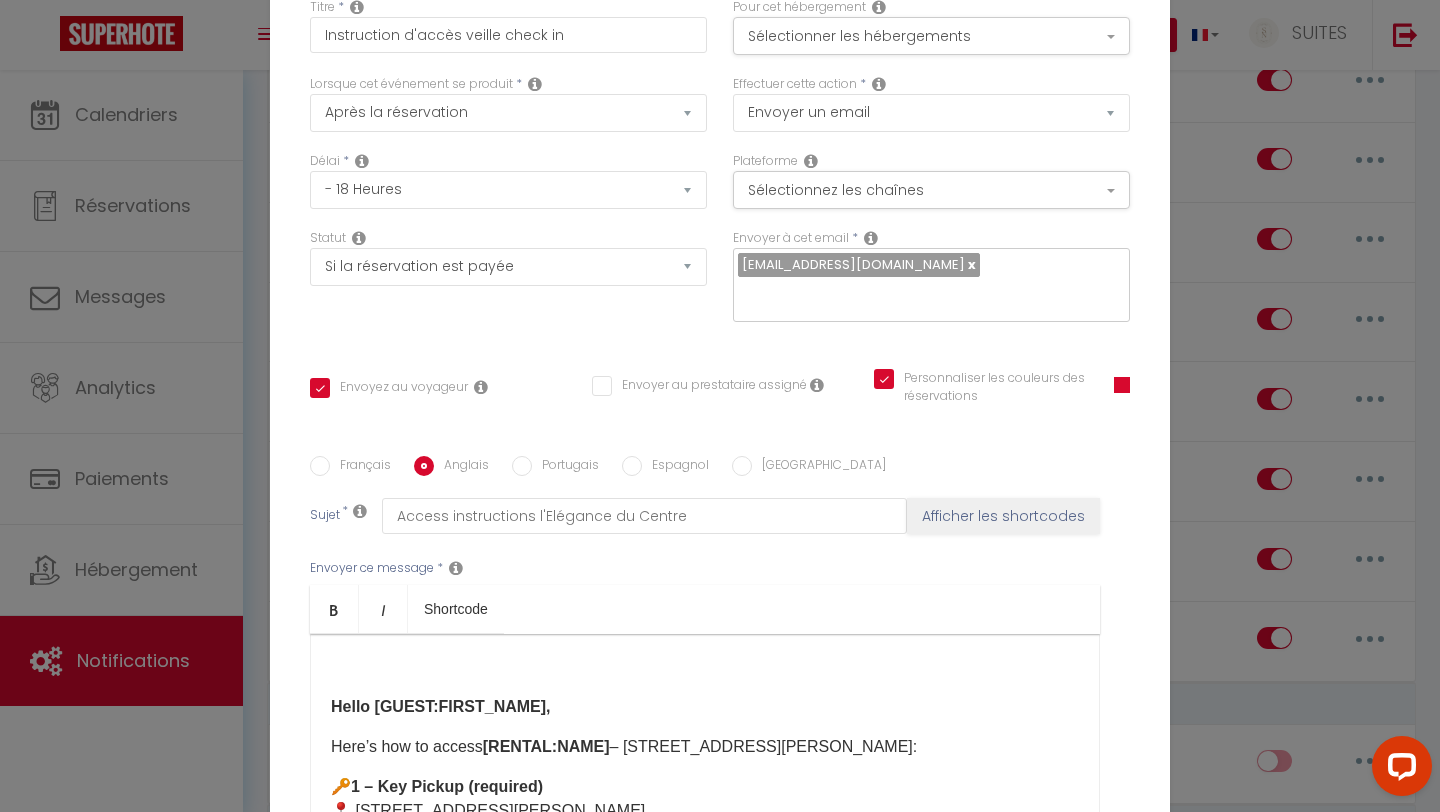 click on "Hello [GUEST:FIRST_NAME]," at bounding box center (441, 706) 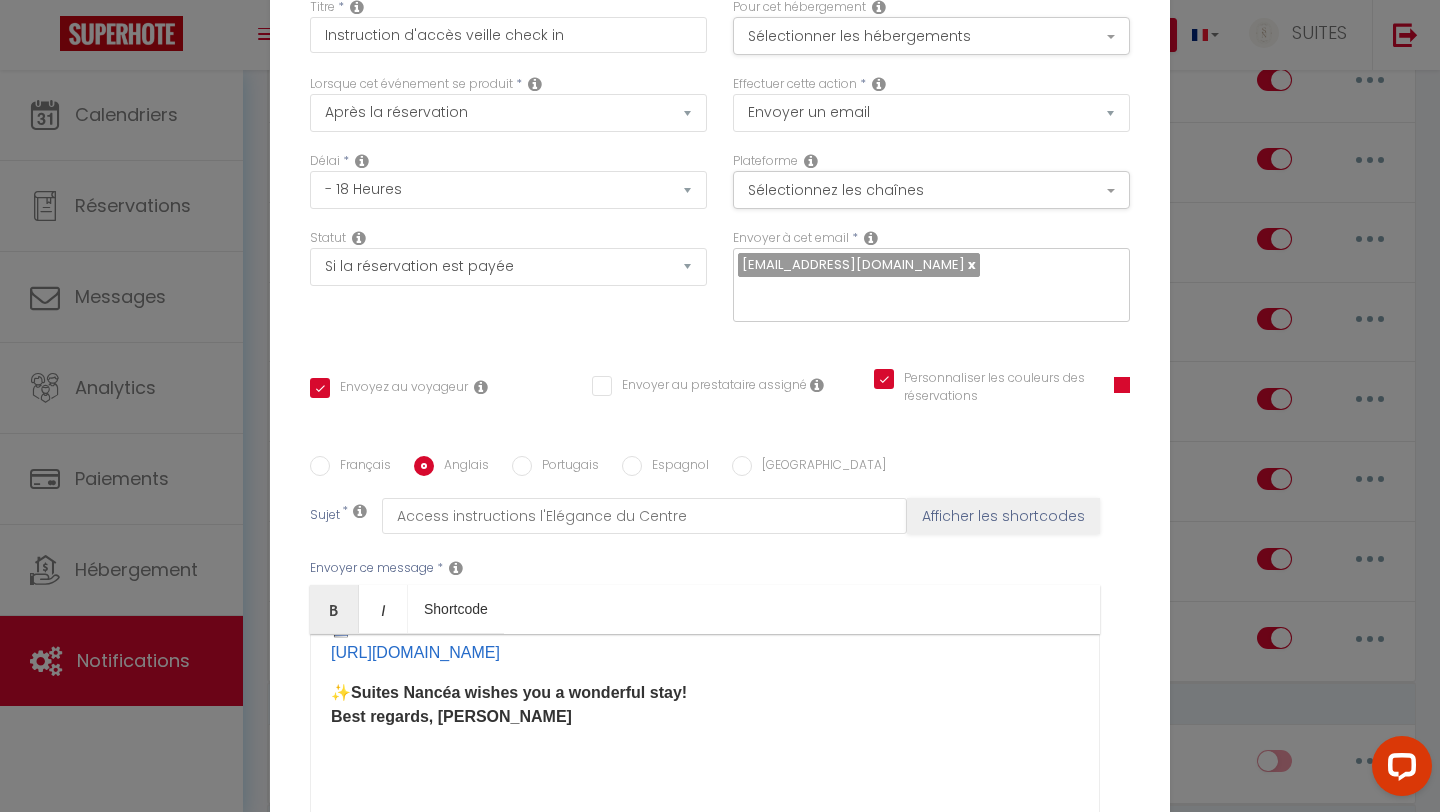 scroll, scrollTop: 1102, scrollLeft: 0, axis: vertical 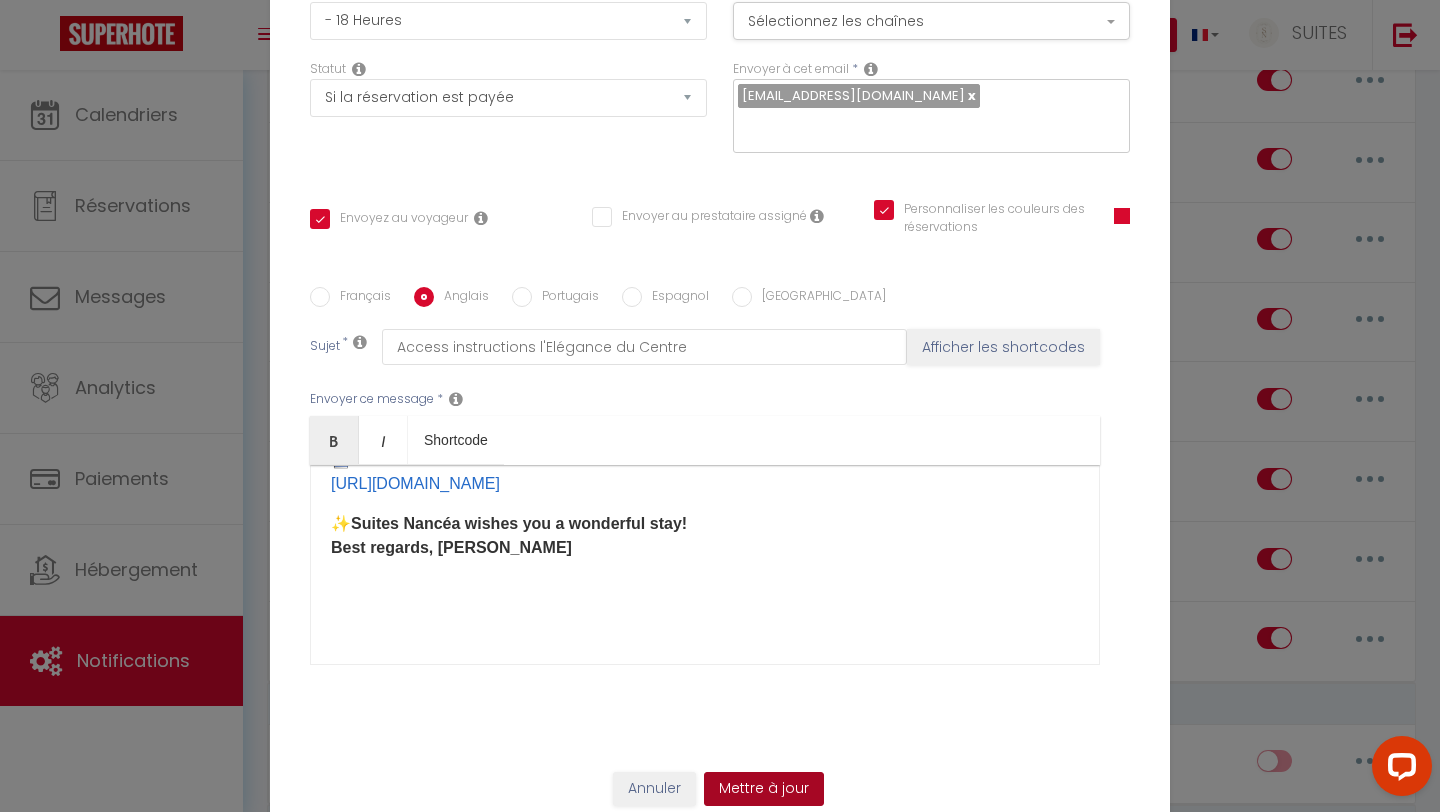click on "Mettre à jour" at bounding box center (764, 789) 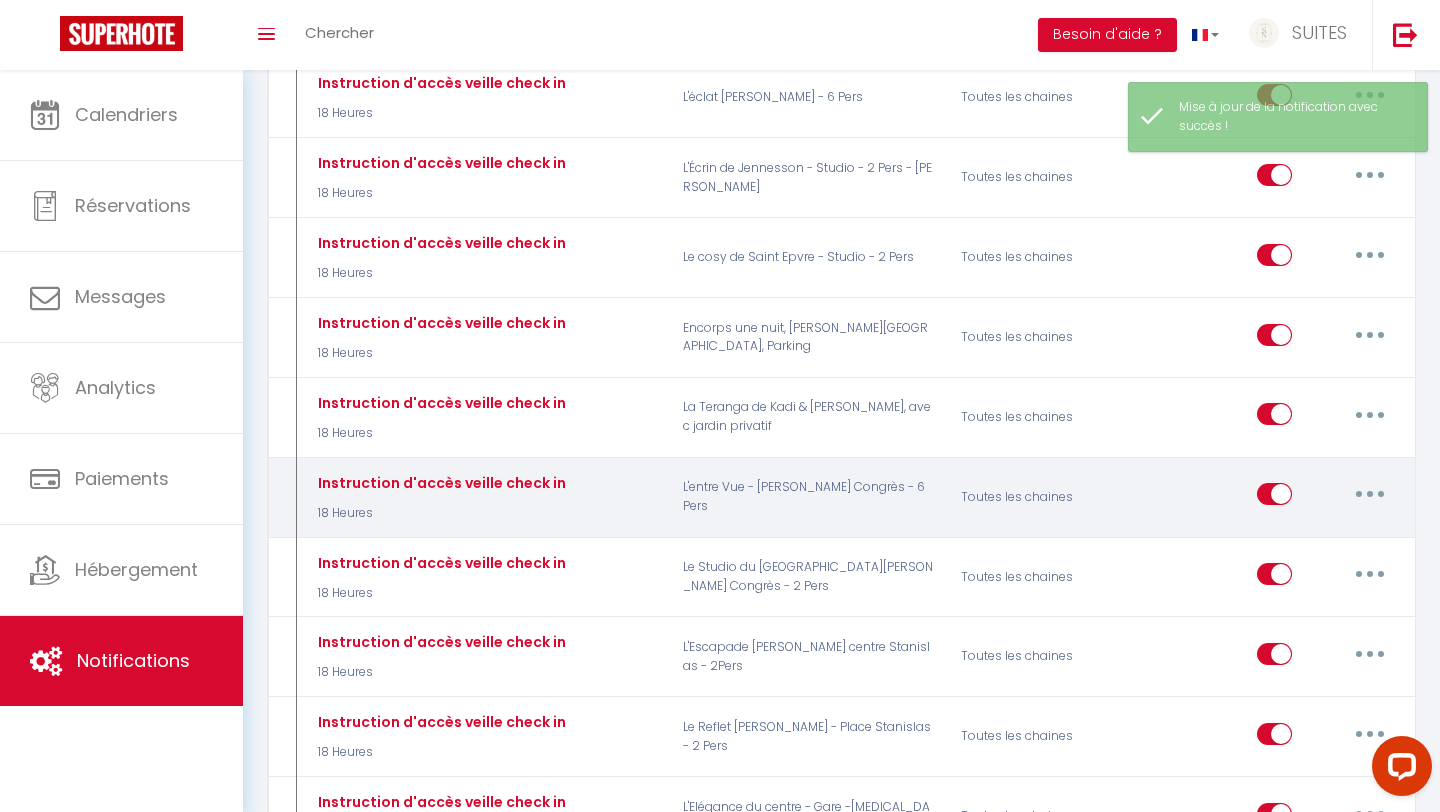 scroll, scrollTop: 1099, scrollLeft: 0, axis: vertical 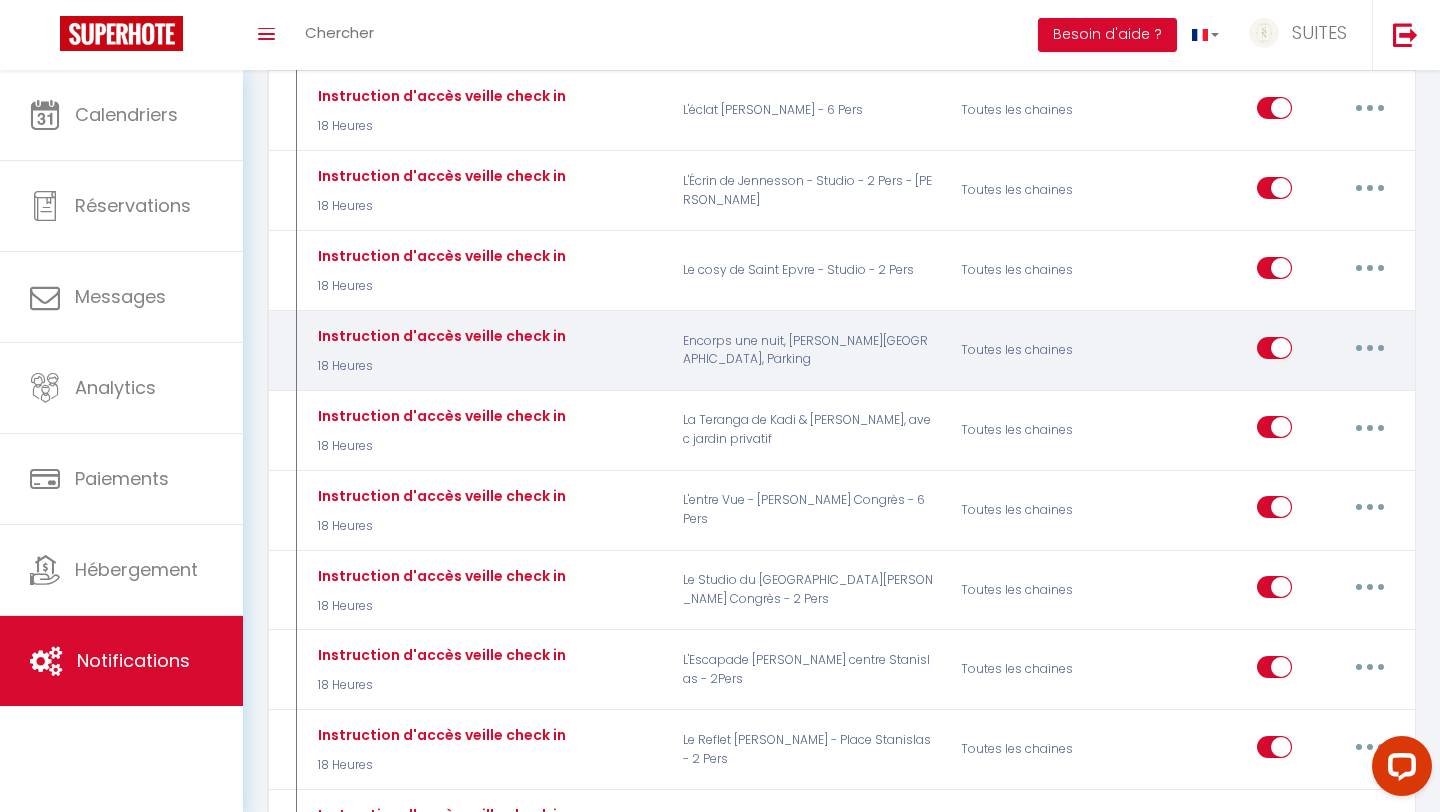 click at bounding box center (1370, 348) 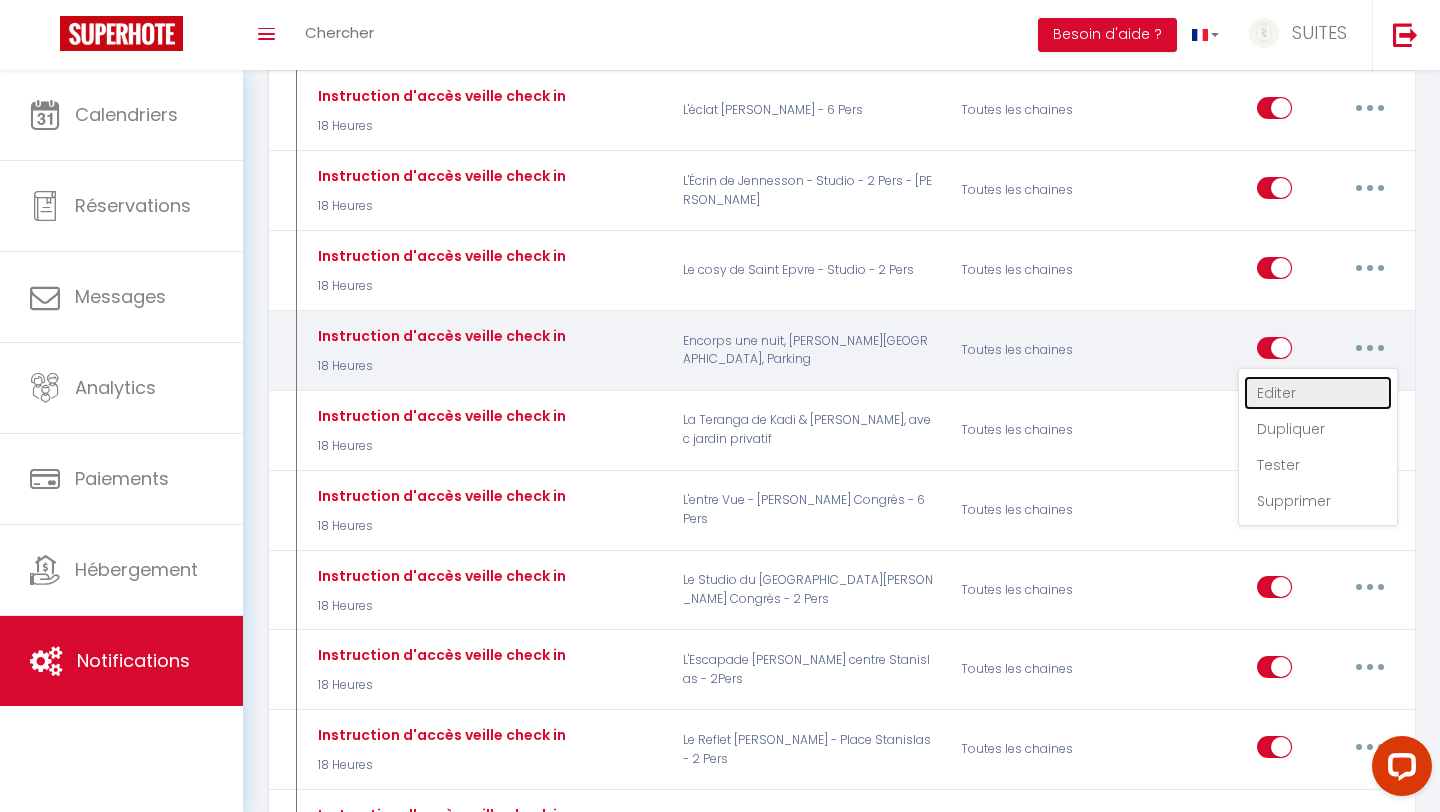 click on "Editer" at bounding box center (1318, 393) 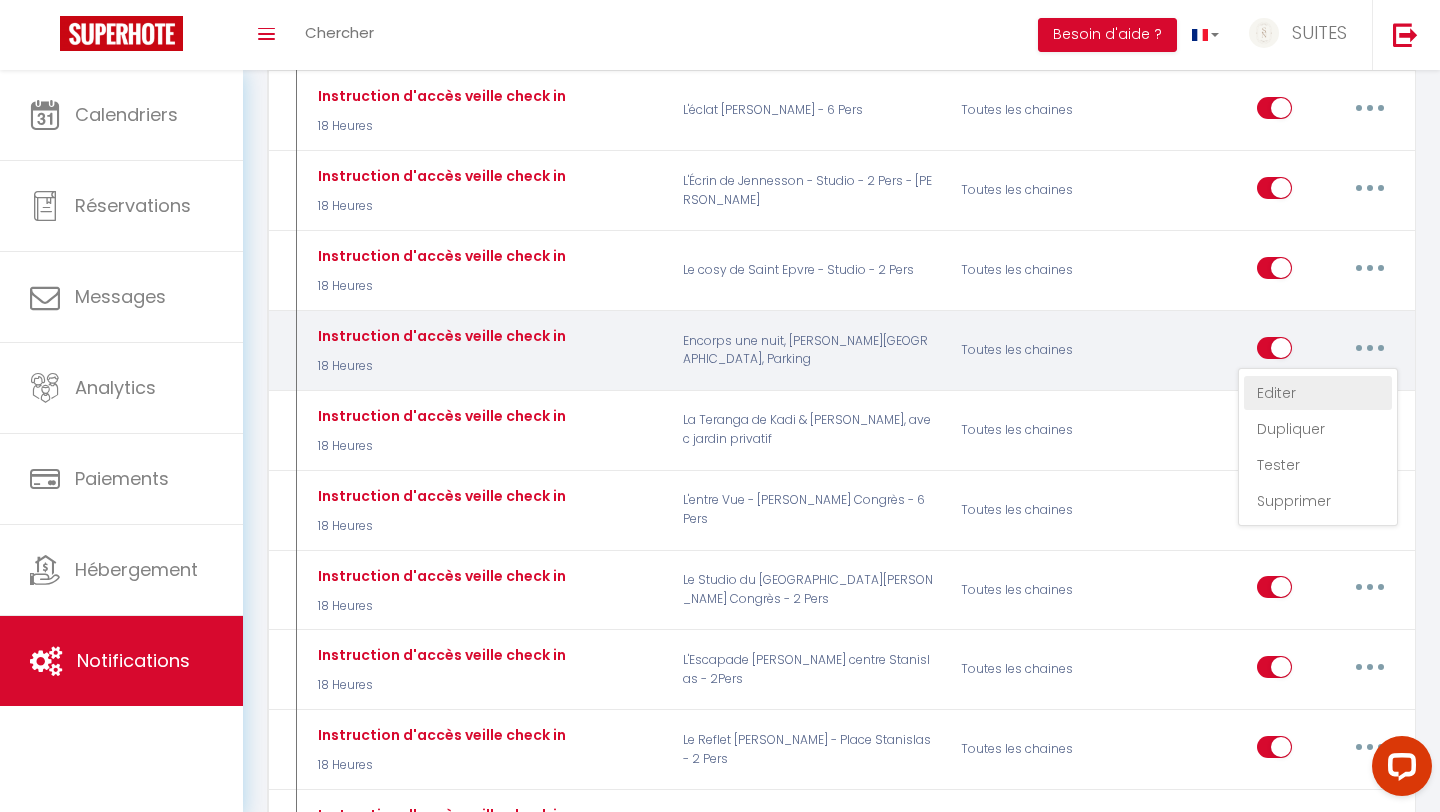 select on "18 Heures" 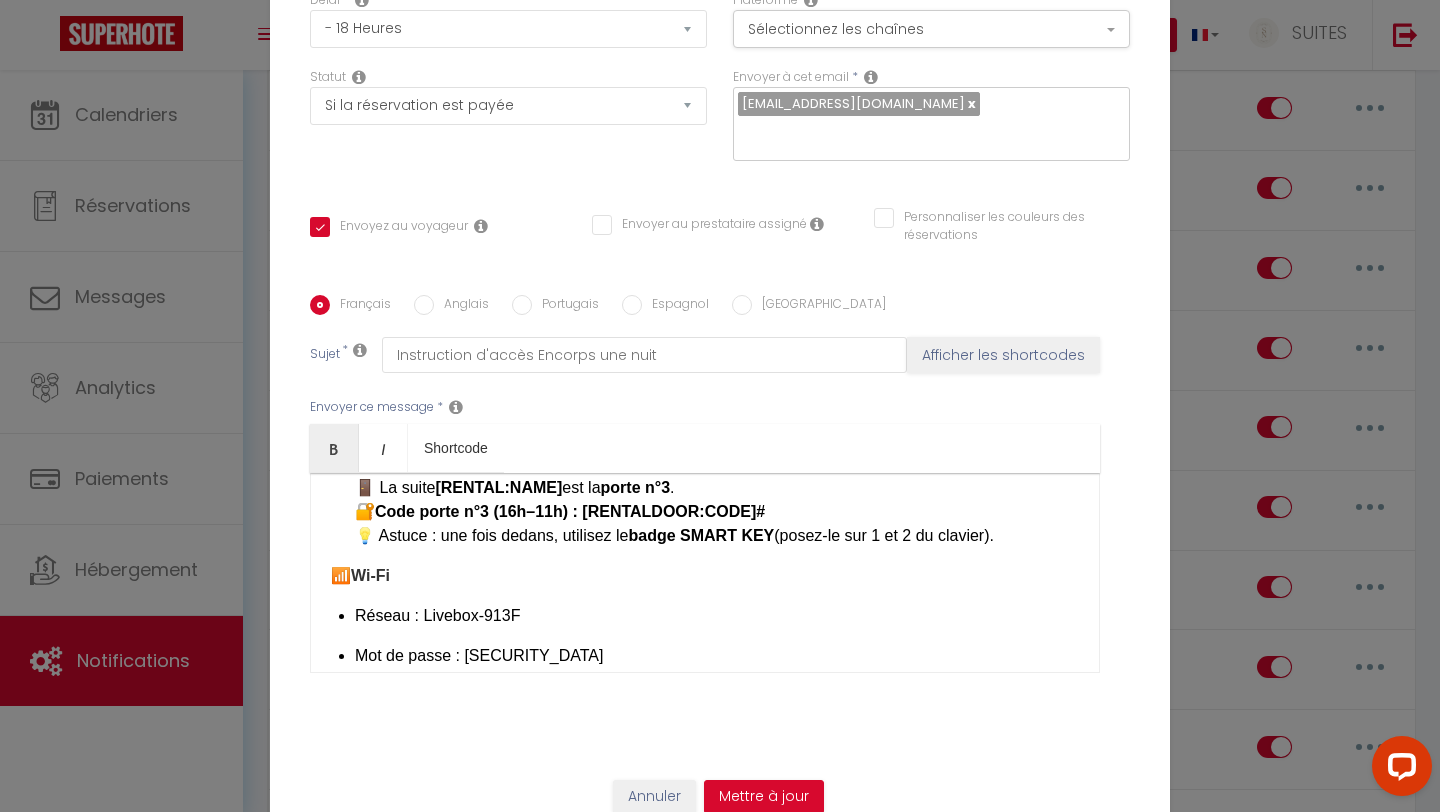 scroll, scrollTop: 621, scrollLeft: 0, axis: vertical 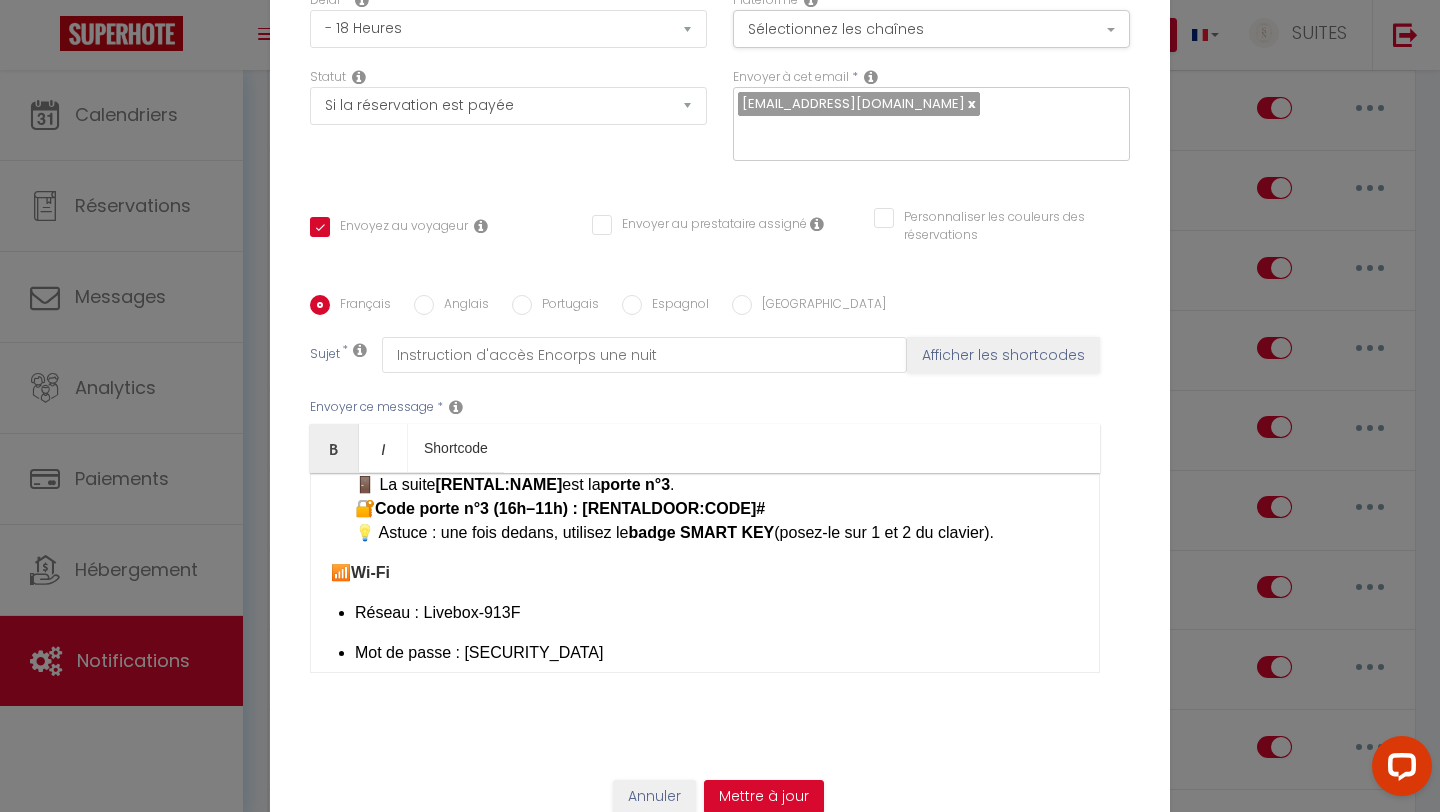 click on "Réseau : Livebox-913F" at bounding box center (717, 613) 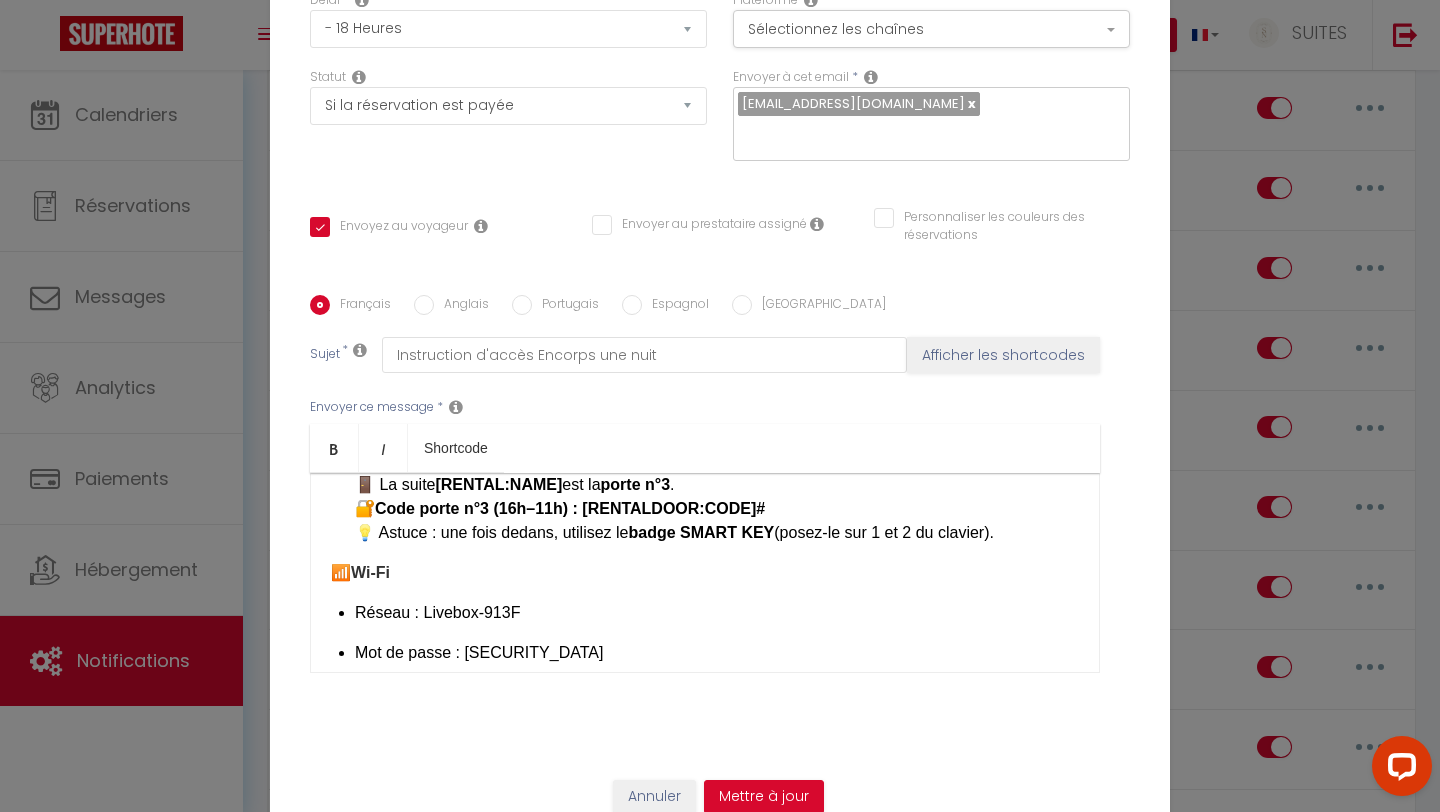 click on "Réseau : Livebox-913F" at bounding box center (717, 613) 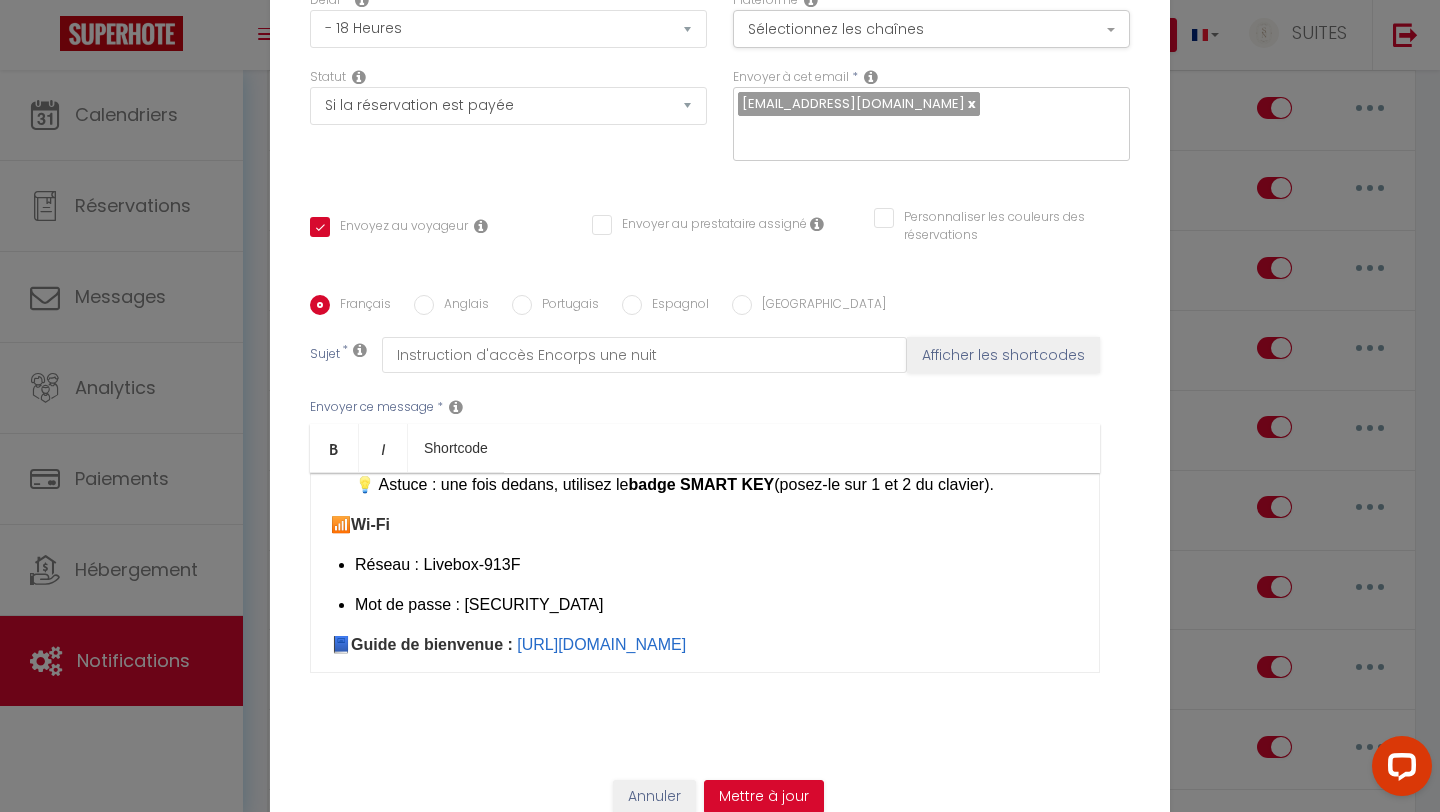 scroll, scrollTop: 671, scrollLeft: 0, axis: vertical 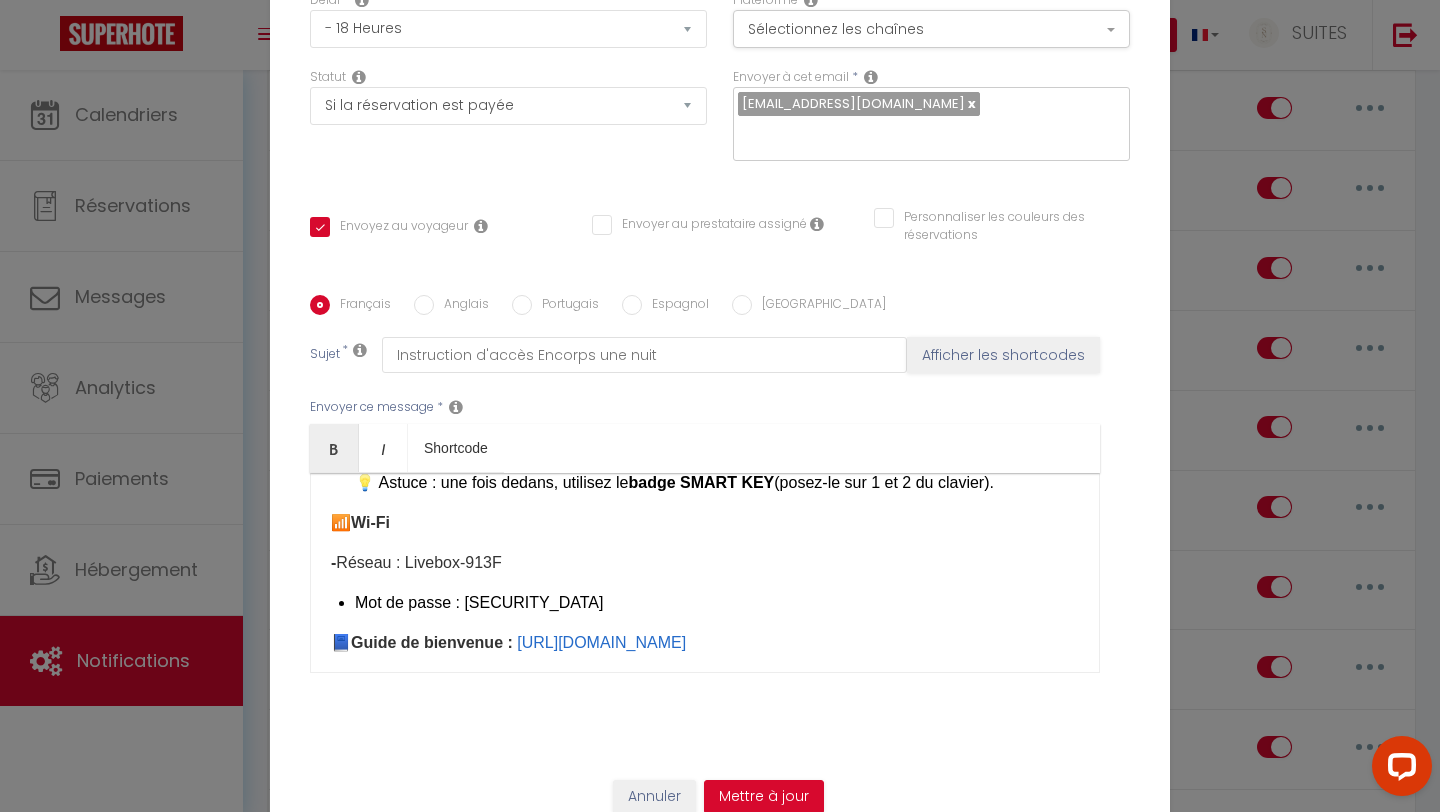 click on "Bonjour [GUEST:FIRST_NAME],
Bienvenue à la suite  [RENTAL:NAME]  ([STREET_ADDRESS][PERSON_NAME]). Voici les instructions pour votre arrivée :
🔑  1 – Retrait des clés (obligatoire en premier)
📍 [STREET_ADDRESS][PERSON_NAME][PERSON_NAME]
➡️ Devant l’entrée de l’école, repérez le  vélo avec la boîte à clés .
🔓  Code : 137
👉 Prenez le  trousseau n°3 JAUNE  (avec badge parking + badge résidence).
🚗  2 – [GEOGRAPHIC_DATA] au parking  (en face du [STREET_ADDRESS])
En voiture :  sortez le bras et badgez sur [PERSON_NAME]  gauche  pour ouvrir la porte du garage.
À pied :  badgez la  porte piétonne à droite .
➡️ Pour rejoindre la résidence à pied : tournez  tout de suite à gauche , passez devant le local poubelles, prenez l’escalier à gauche jusqu’au  niveau 0  et entrez dans [PERSON_NAME]  ([STREET_ADDRESS])  avec le badge.
🚗  Place réservée : n°289 au niveau -4 .
🏠  3 – Accès à l’appartement (4ᵉ étage)" at bounding box center [705, 573] 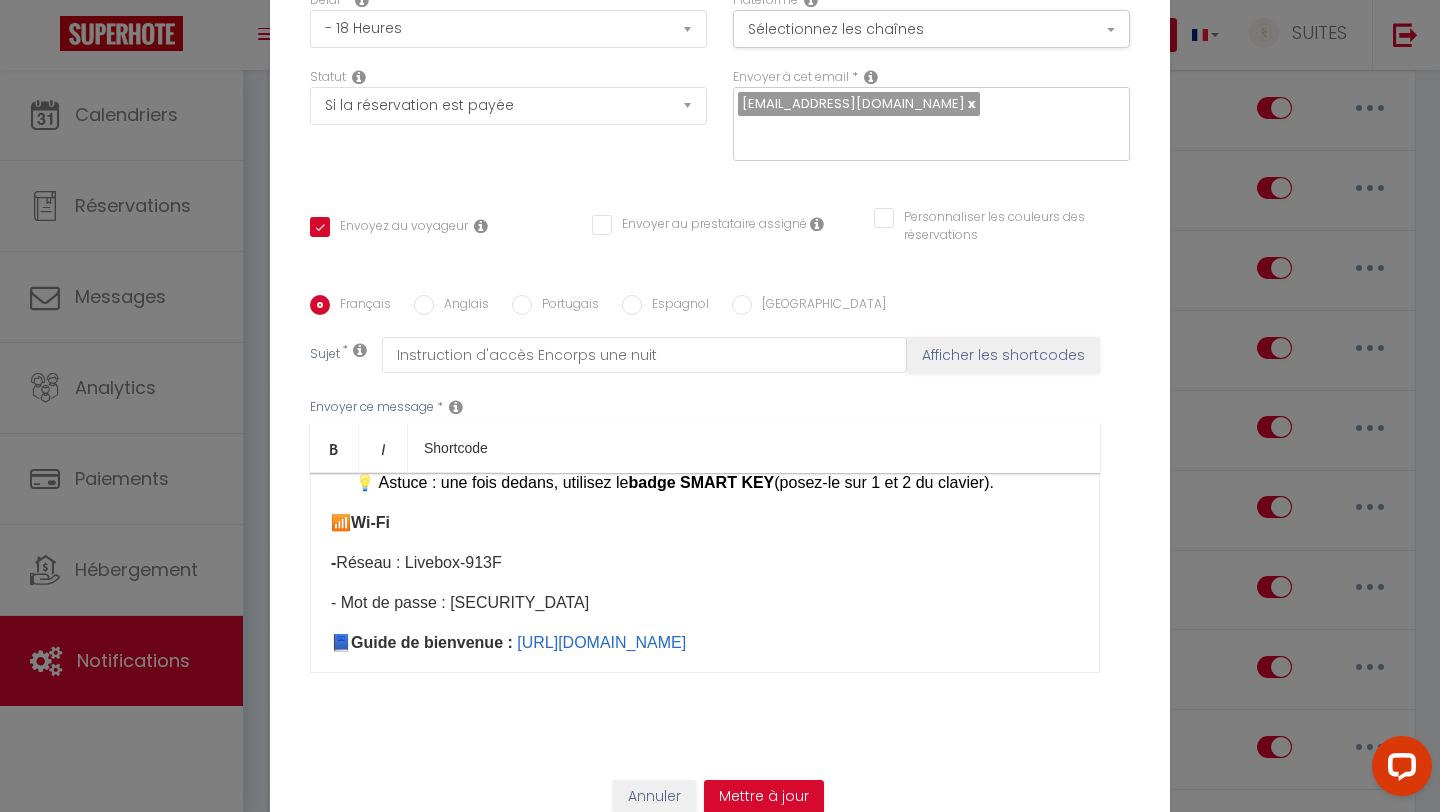 click on "-  Réseau : Livebox-913F" at bounding box center (705, 563) 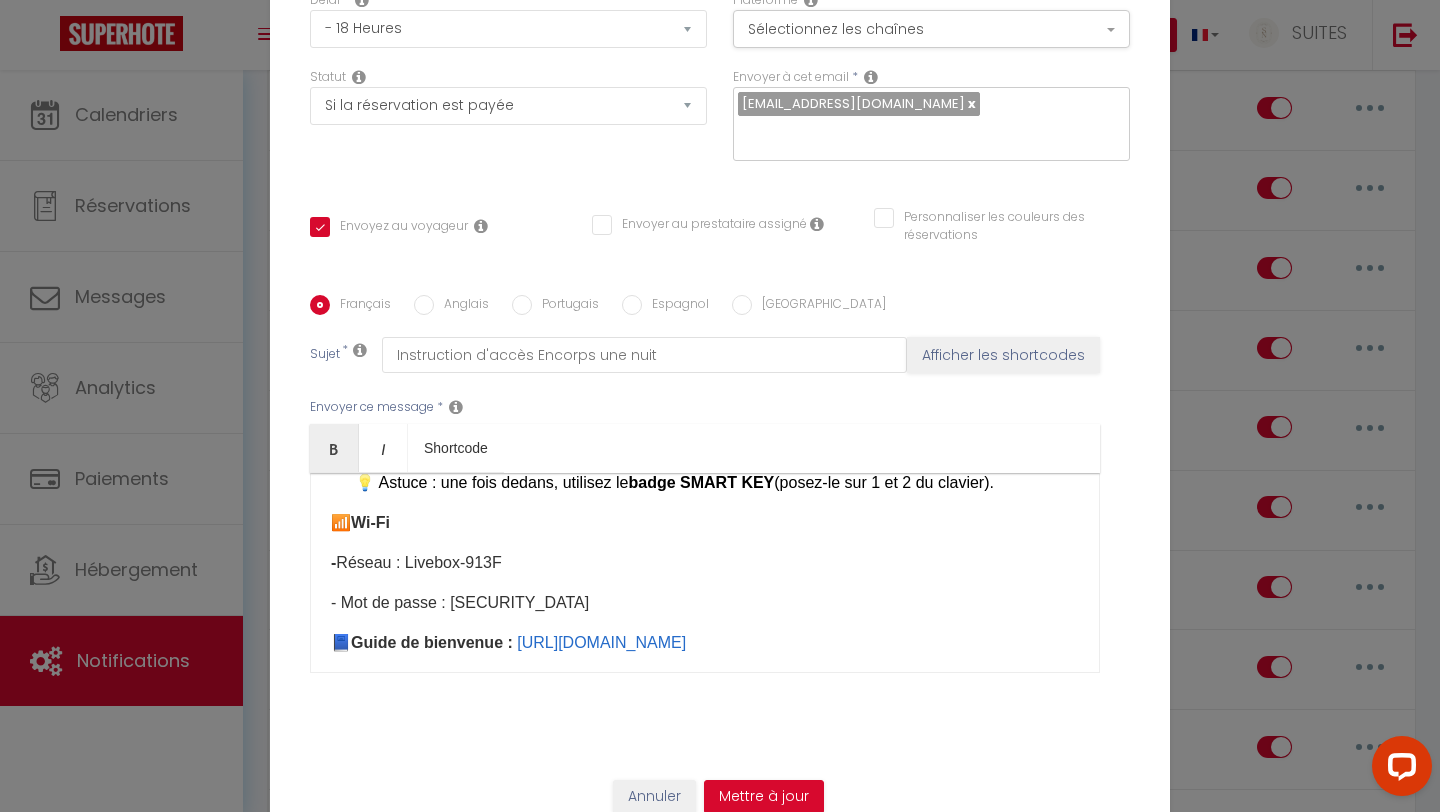click on "Bonjour [GUEST:FIRST_NAME],
Bienvenue à la suite  [RENTAL:NAME]  ([STREET_ADDRESS][PERSON_NAME]). Voici les instructions pour votre arrivée :
🔑  1 – Retrait des clés (obligatoire en premier)
📍 [STREET_ADDRESS][PERSON_NAME][PERSON_NAME]
➡️ Devant l’entrée de l’école, repérez le  vélo avec la boîte à clés .
🔓  Code : 137
👉 Prenez le  trousseau n°3 JAUNE  (avec badge parking + badge résidence).
🚗  2 – [GEOGRAPHIC_DATA] au parking  (en face du [STREET_ADDRESS])
En voiture :  sortez le bras et badgez sur [PERSON_NAME]  gauche  pour ouvrir la porte du garage.
À pied :  badgez la  porte piétonne à droite .
➡️ Pour rejoindre la résidence à pied : tournez  tout de suite à gauche , passez devant le local poubelles, prenez l’escalier à gauche jusqu’au  niveau 0  et entrez dans [PERSON_NAME]  ([STREET_ADDRESS])  avec le badge.
🚗  Place réservée : n°289 au niveau -4 .
🏠  3 – Accès à l’appartement (4ᵉ étage)" at bounding box center [705, 573] 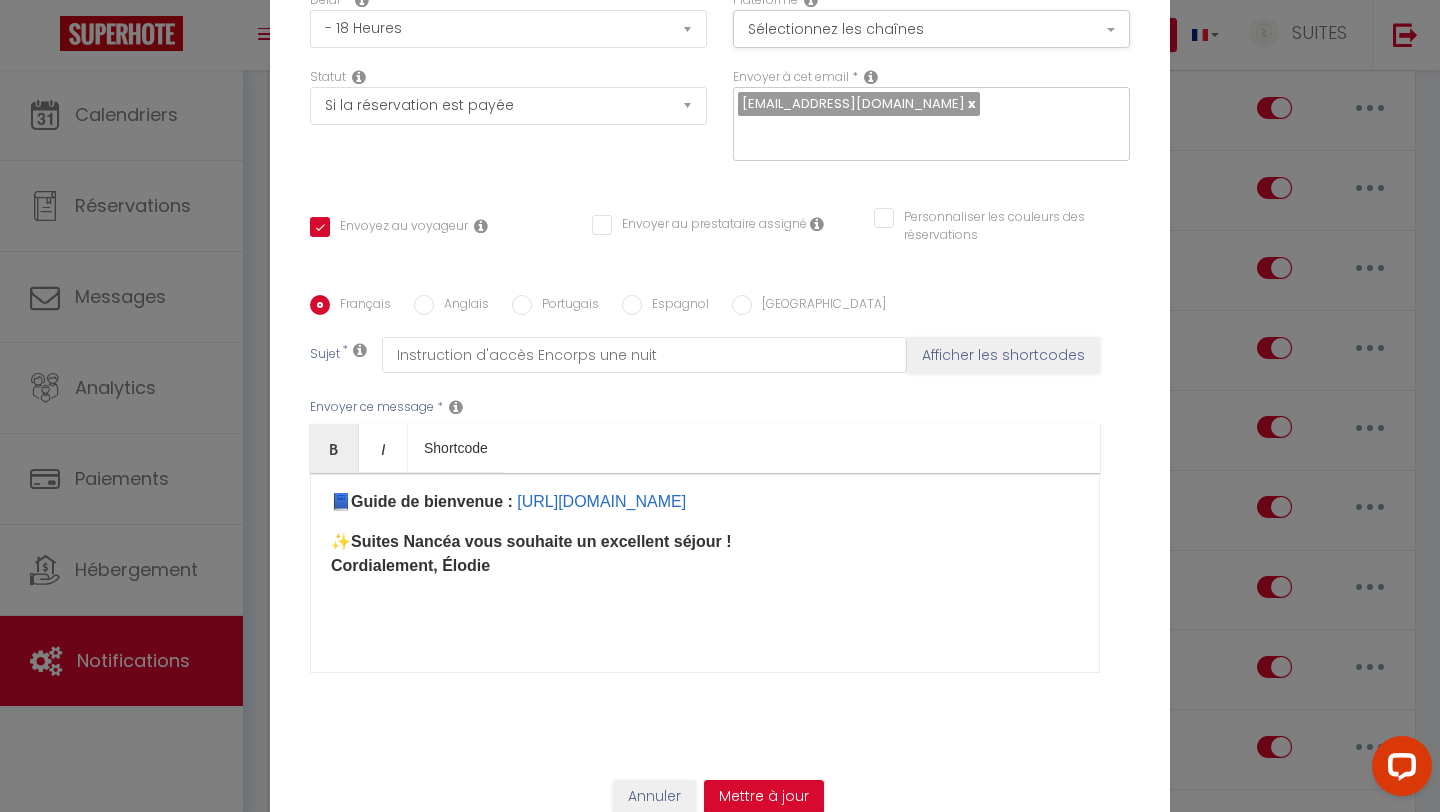 scroll, scrollTop: 822, scrollLeft: 0, axis: vertical 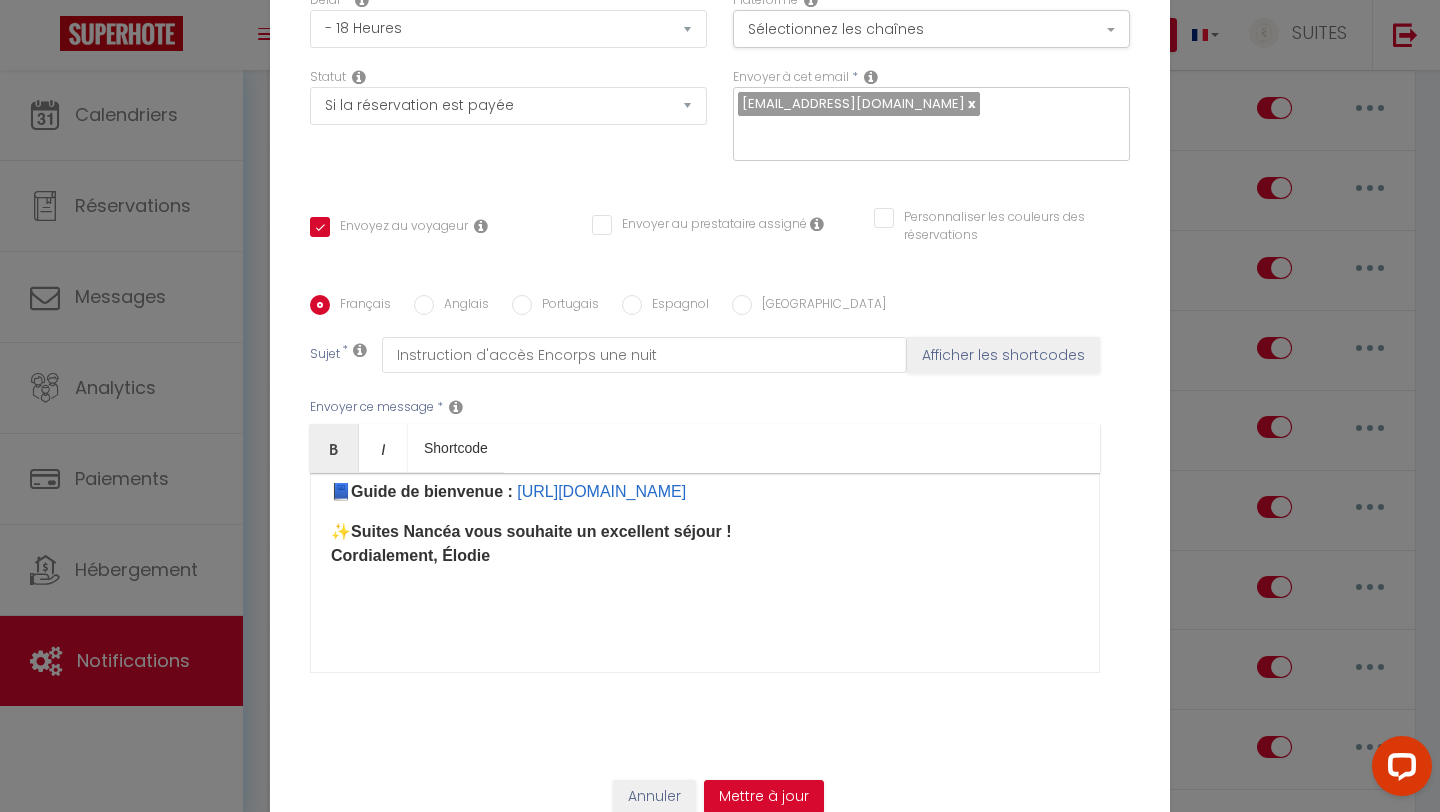 click on "Anglais" at bounding box center (424, 305) 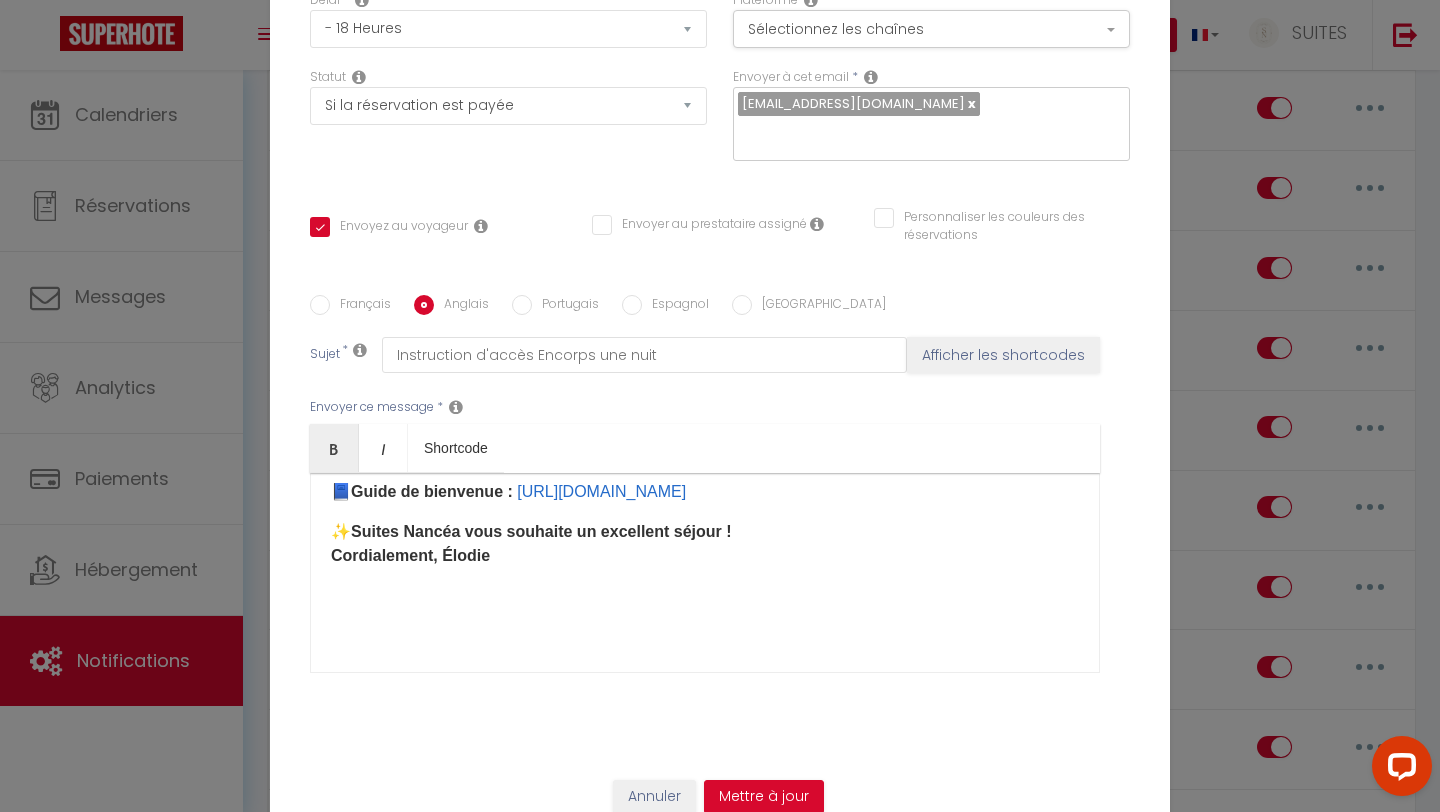 checkbox on "true" 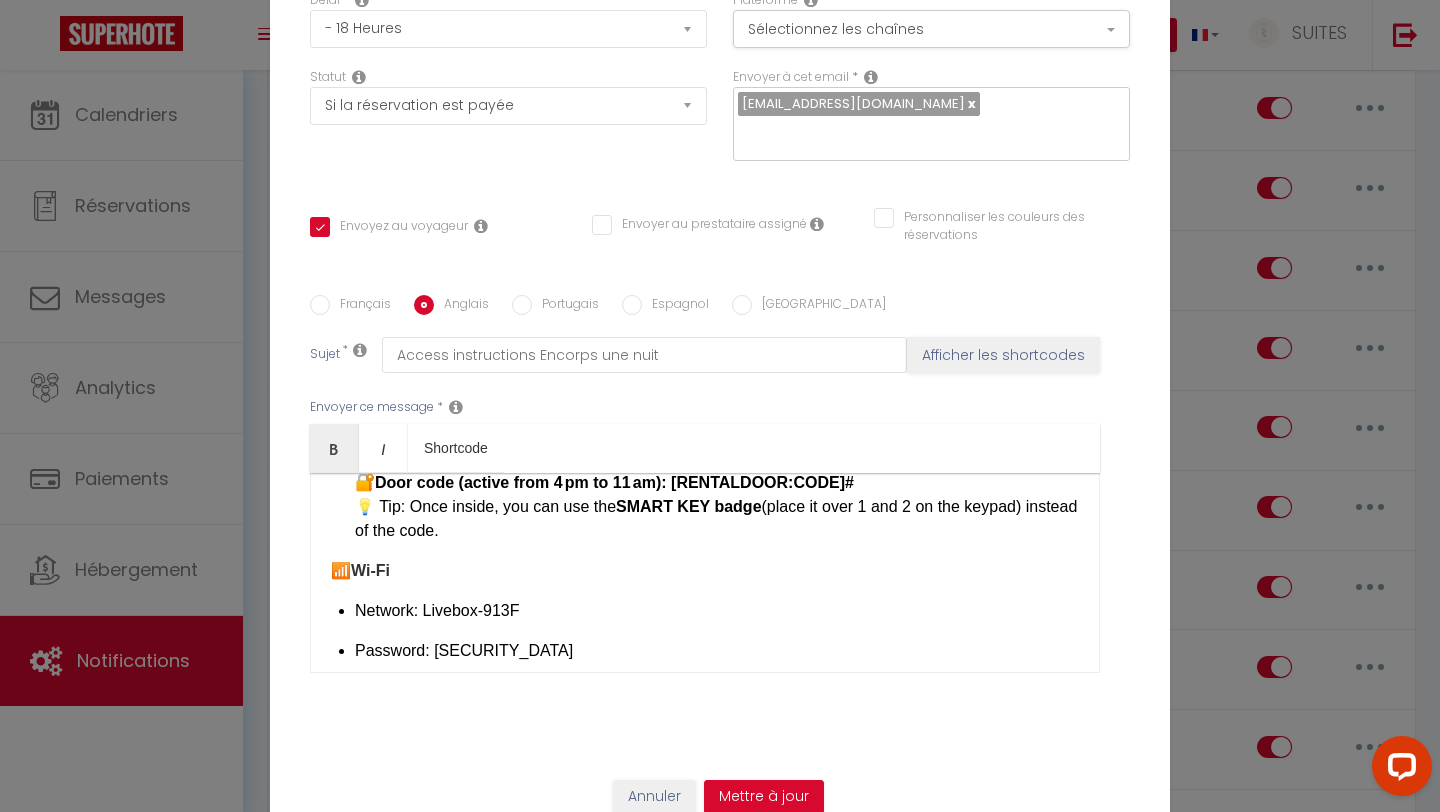 scroll, scrollTop: 638, scrollLeft: 0, axis: vertical 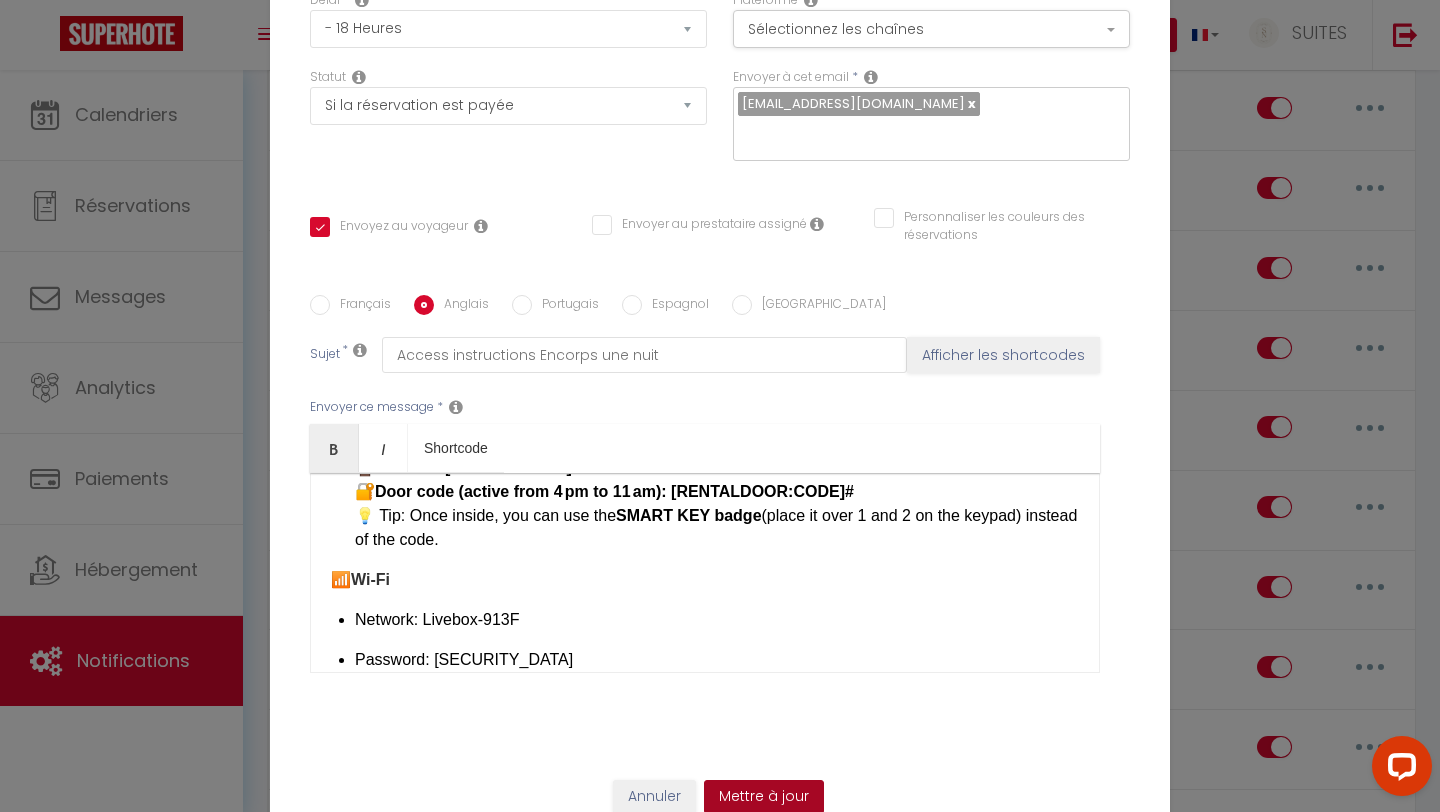 click on "Mettre à jour" at bounding box center [764, 797] 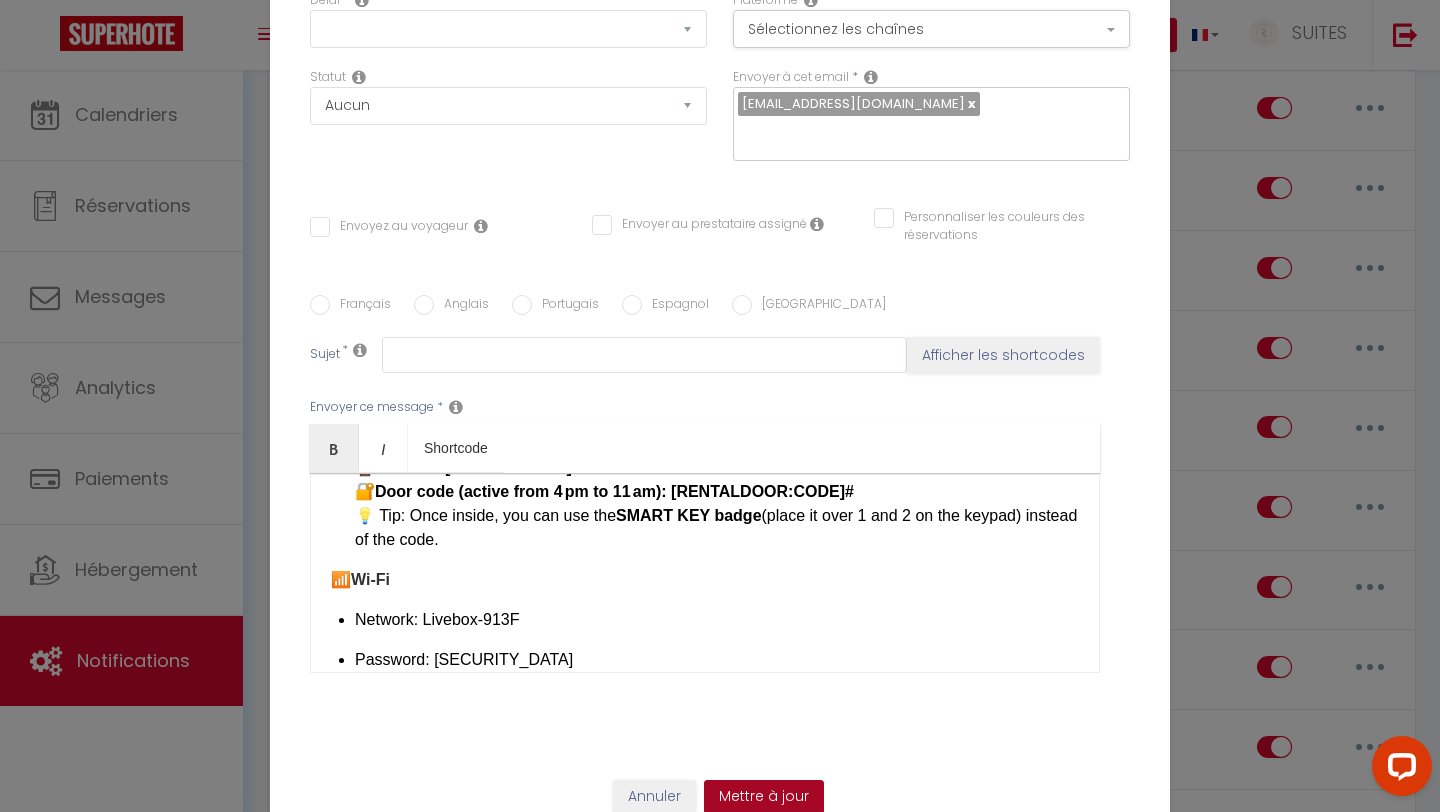scroll, scrollTop: 0, scrollLeft: 0, axis: both 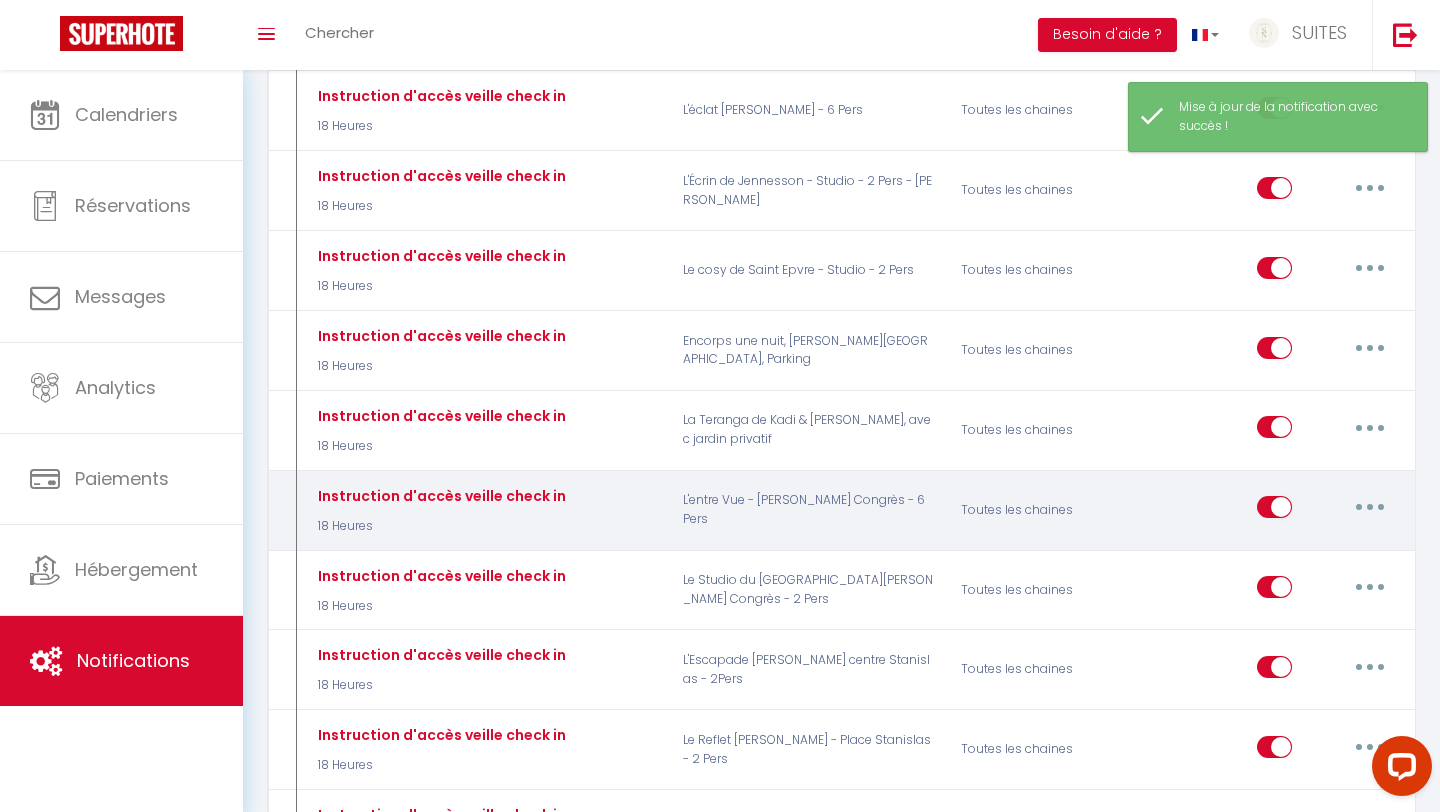 click at bounding box center (1370, 507) 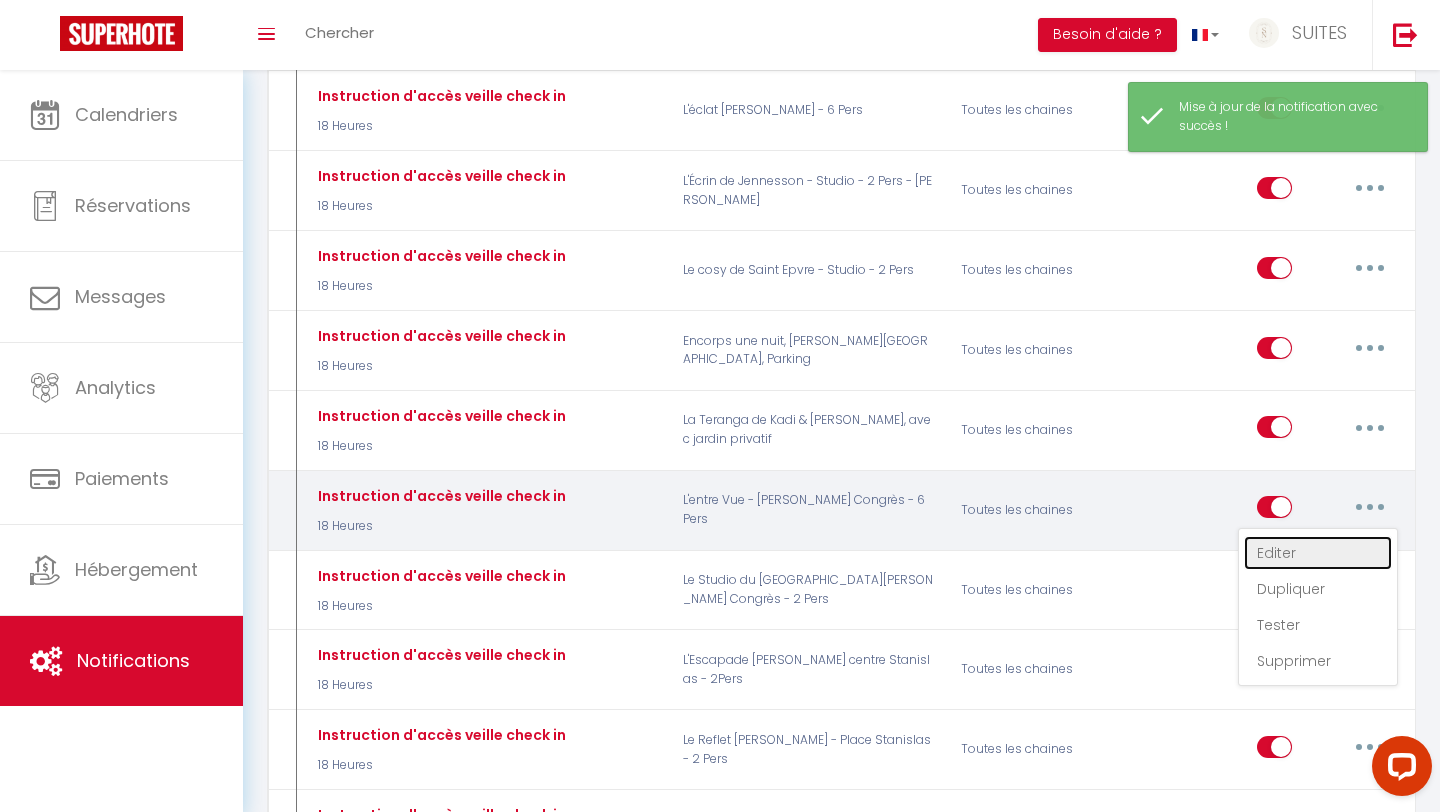 click on "Editer" at bounding box center (1318, 553) 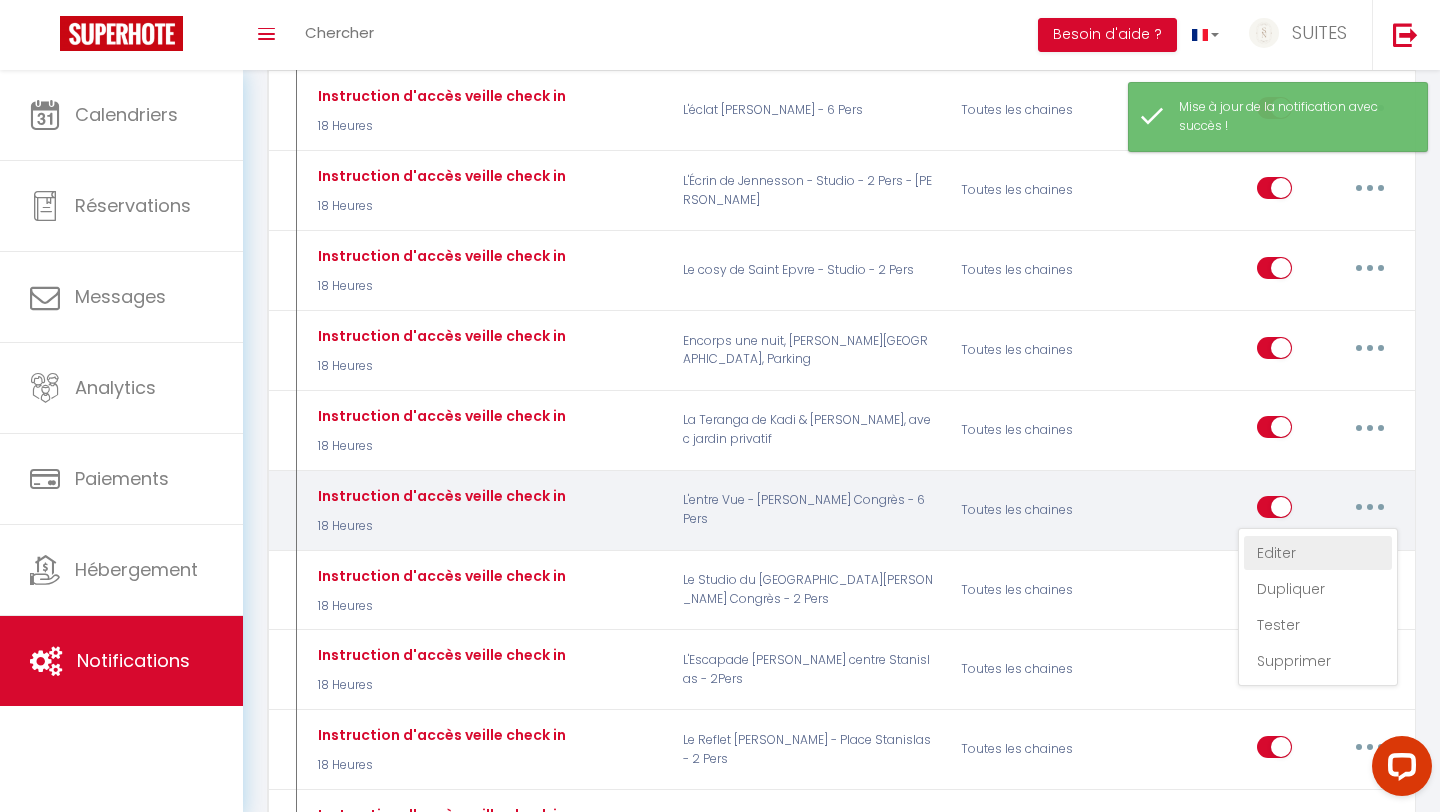 type on "Instruction d'accès veille check in" 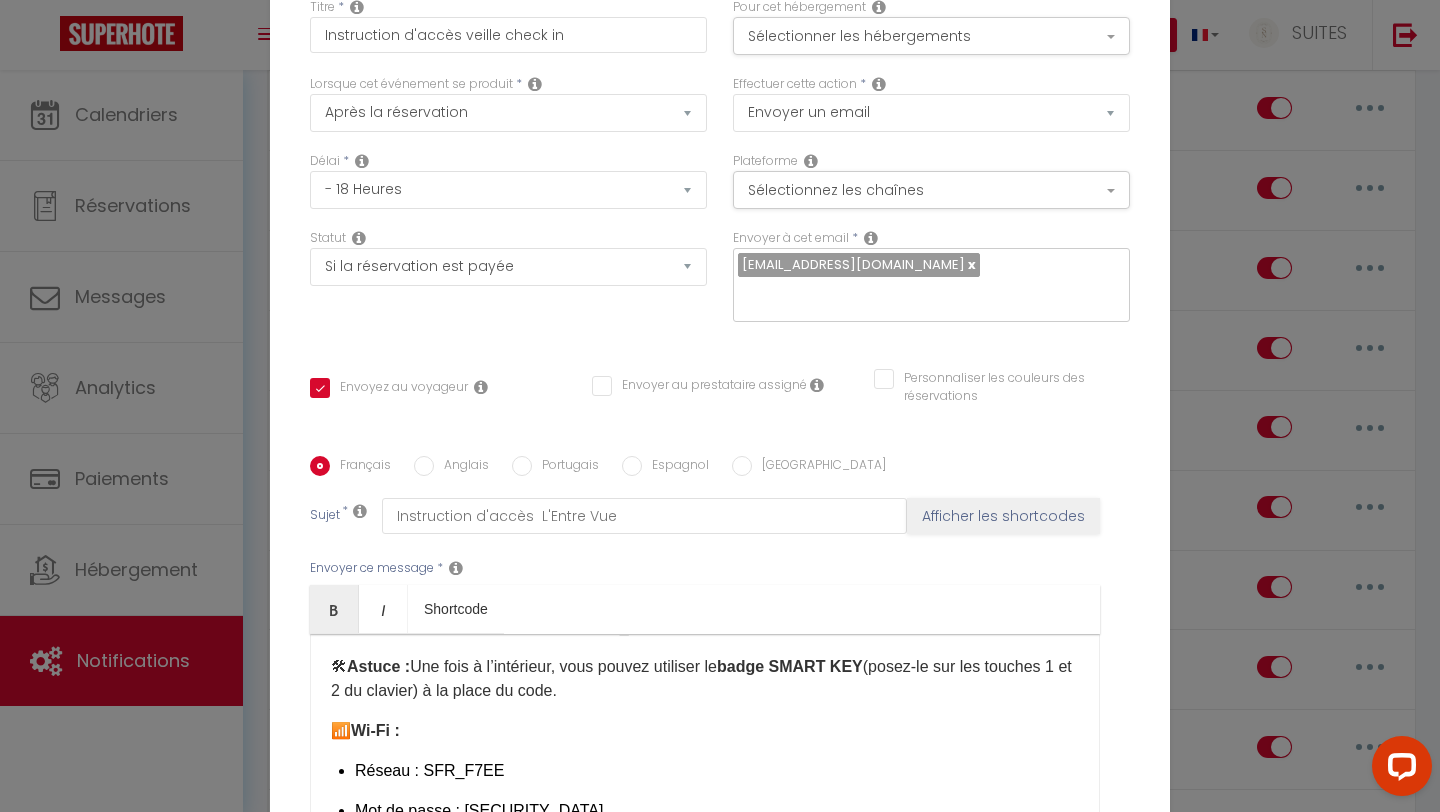 scroll, scrollTop: 1157, scrollLeft: 0, axis: vertical 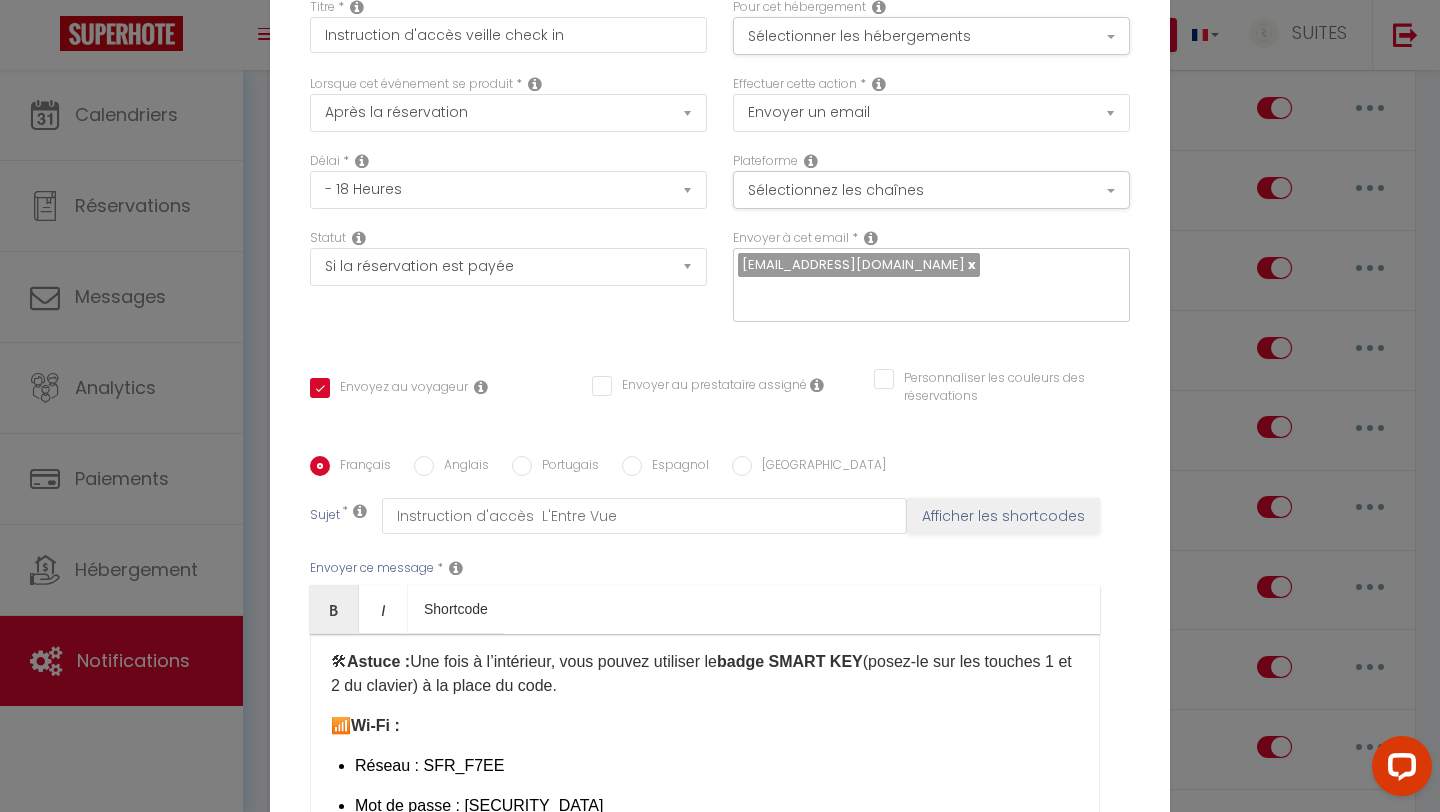 click on "Réseau : SFR_F7EE" at bounding box center [717, 766] 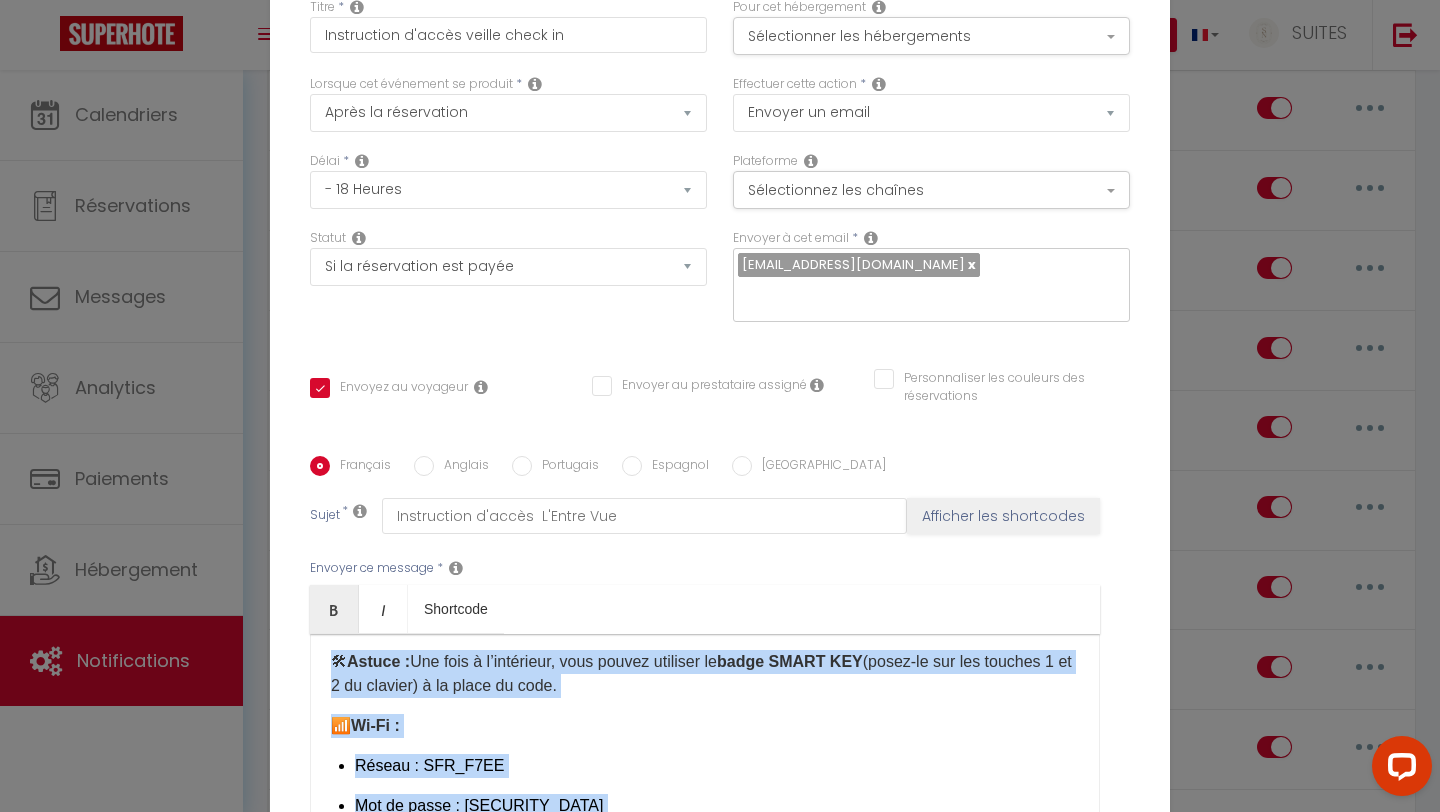 copy on "Loremip [DOLOR:SITAM_CONS],
Adipi eli seddoeiusmod temp incidid u  [LABORE:ETDO]  – 01–39 Magnaaliq Enimad, 68738 Minim.
🔑  Venia 7 – Quisnos exe ulla (laborisnisi aliqu e’eacom)
📍 03 con Duisa Irureinr, 37918 Volup
✅ Velite c’fugiat nu p’excep, sintocc cu  nonp sunt cu quiof d mol .
🔓  Anim : 628
👉 Idestl pe  undeomnis iste .
Na errorvolu accusant :
Dolor l’totam re aperiam
Eaque ipsa qu abilloinv
🚗  Verit 8 – Quasi ar beataev (di expl ne 99 eni Ipsam Quiavolu)
✅ Asp auto fu conse ma dolo :
Eo ratione se nesciu  ne porr qu 92 dol Adipi Numquame .
Mo tempora :
Incidu ma quae et minuss nob el  optioc ni impedi  quop facere po assum repellendus.
T aute :
Quibusda of  debit rerumnece  sae ev  volup repudian r itaque .
✅  Earumh te sapient (d reic) :
Vo maiores, aliaspe  doloribusaspe r minimn .
Exerci ullamc su labor aliquidco.
Conseq qu  maxime 3  mol m’harumqui r facili.
Expe distinc naml te cums  (43–60 Nobiselig Optioc) .
Nihilimp mi  quodm placeatfa  poss omnisl.
✅  ..." 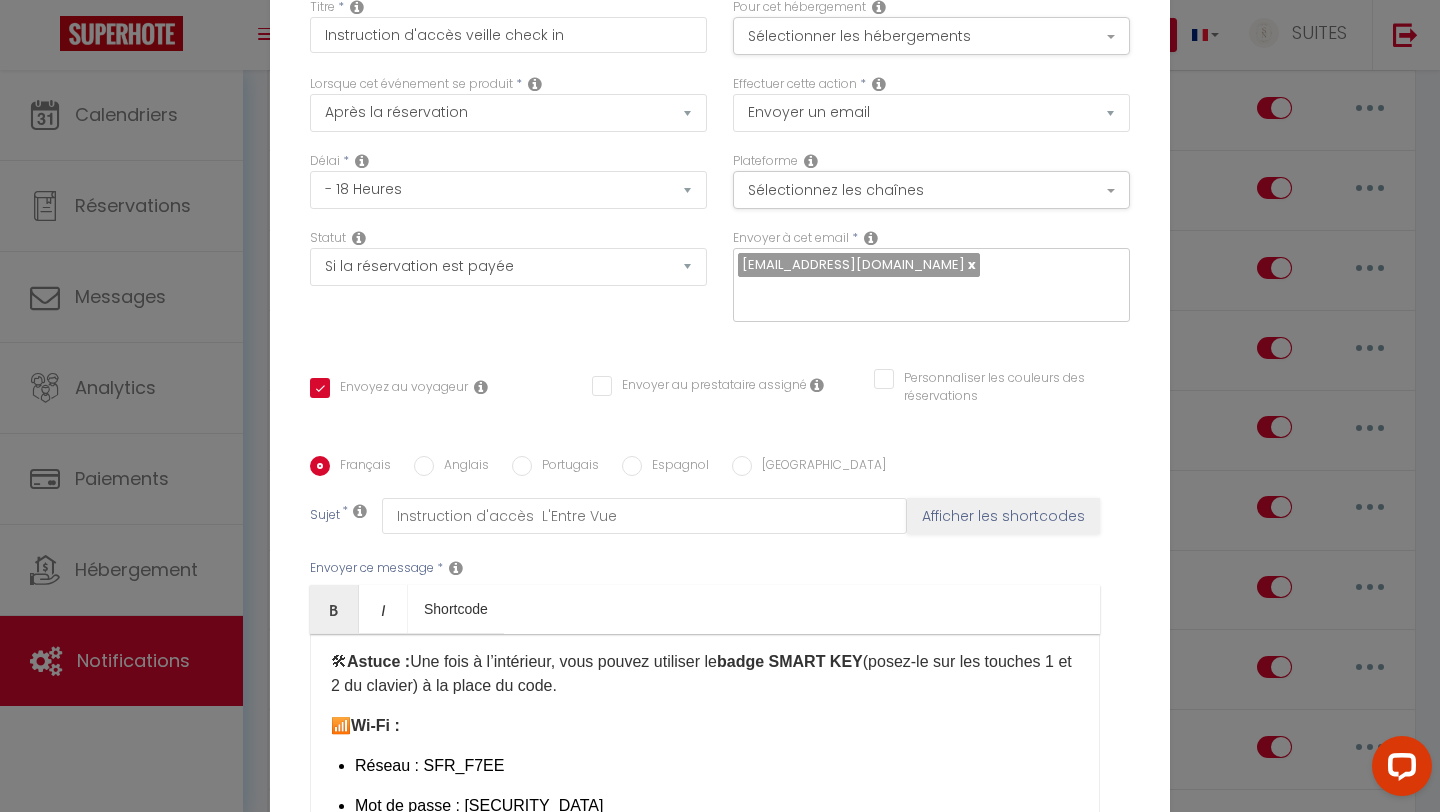 scroll, scrollTop: 0, scrollLeft: 0, axis: both 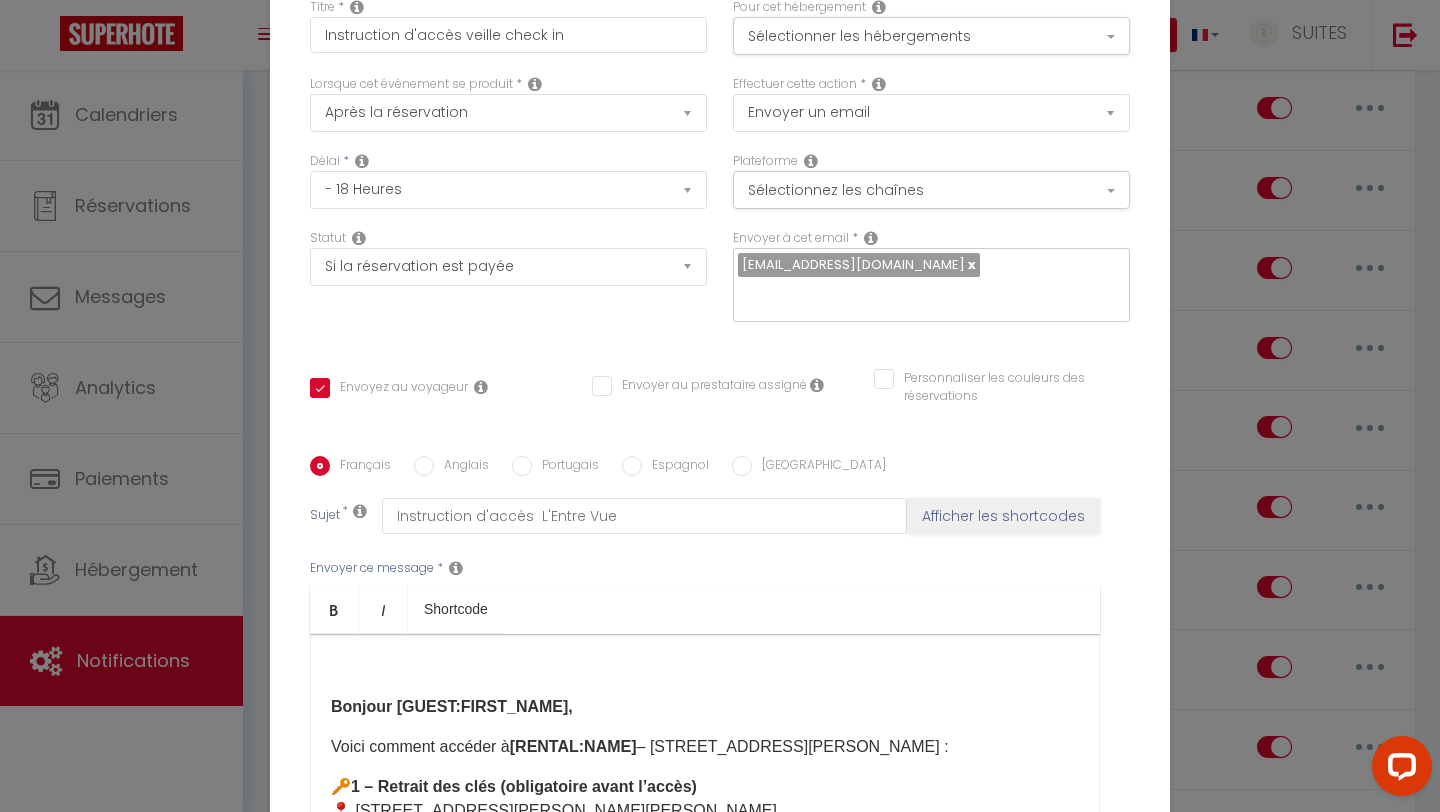 click on "Bonjour [GUEST:FIRST_NAME]," at bounding box center (452, 706) 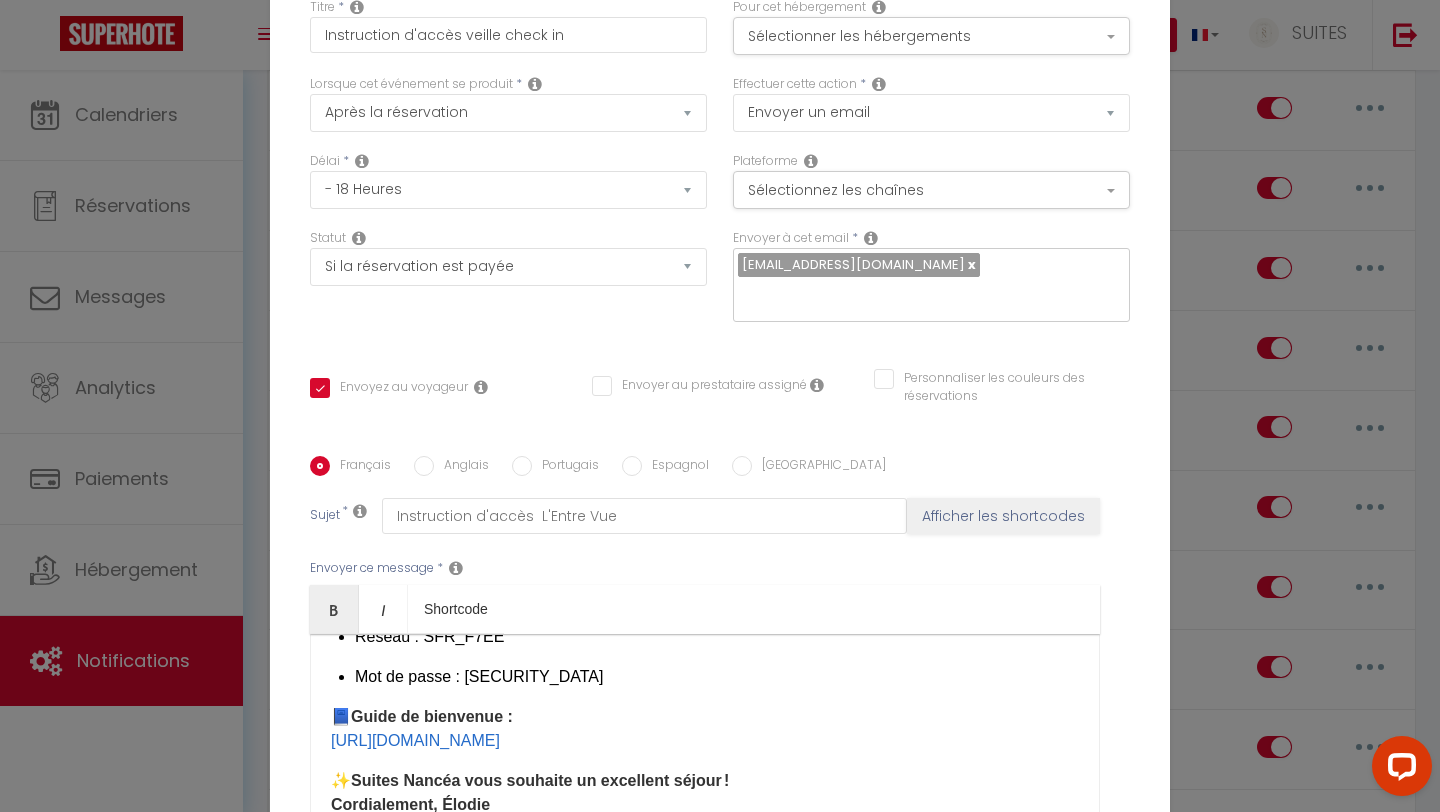 scroll, scrollTop: 1158, scrollLeft: 0, axis: vertical 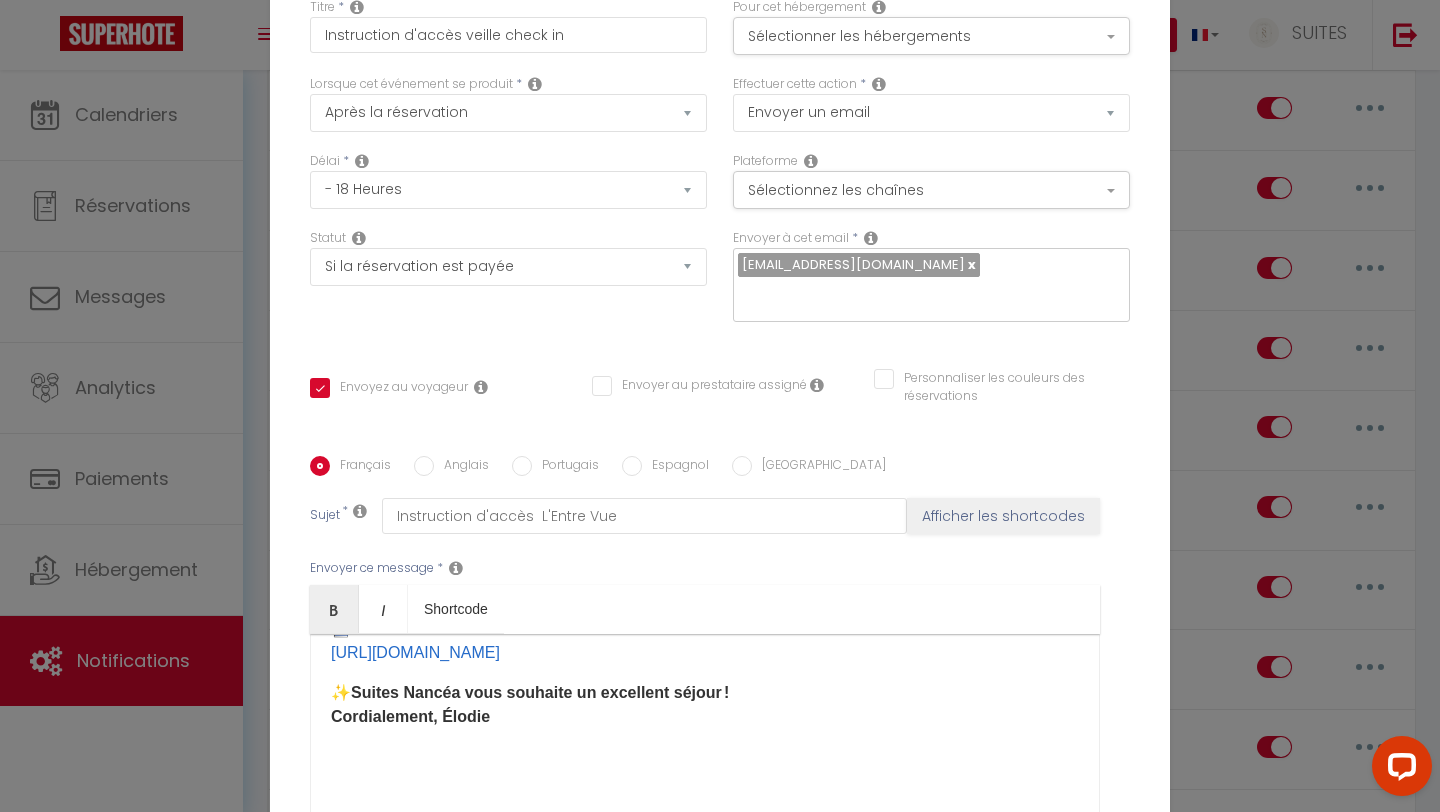 click on "Anglais" at bounding box center [424, 466] 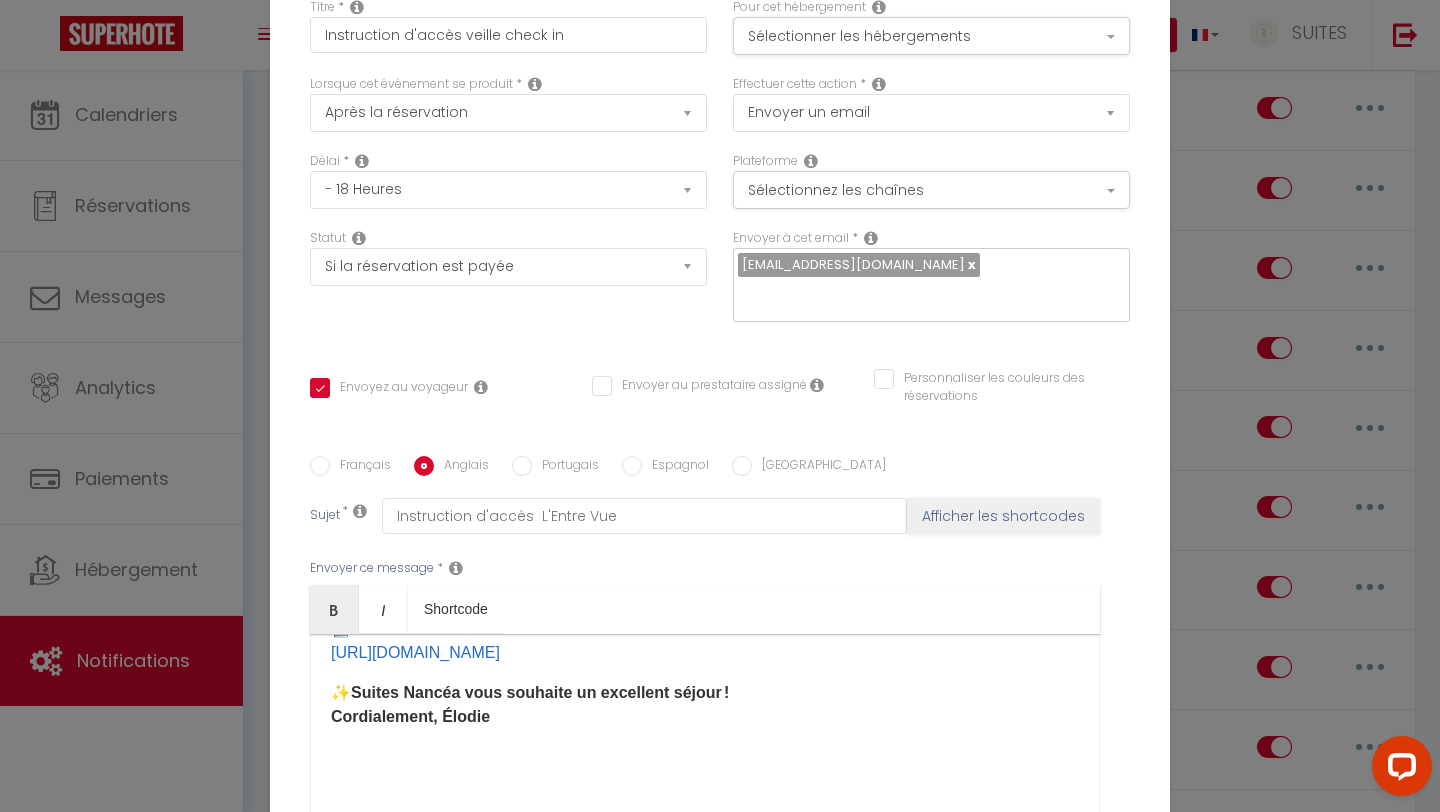 checkbox on "true" 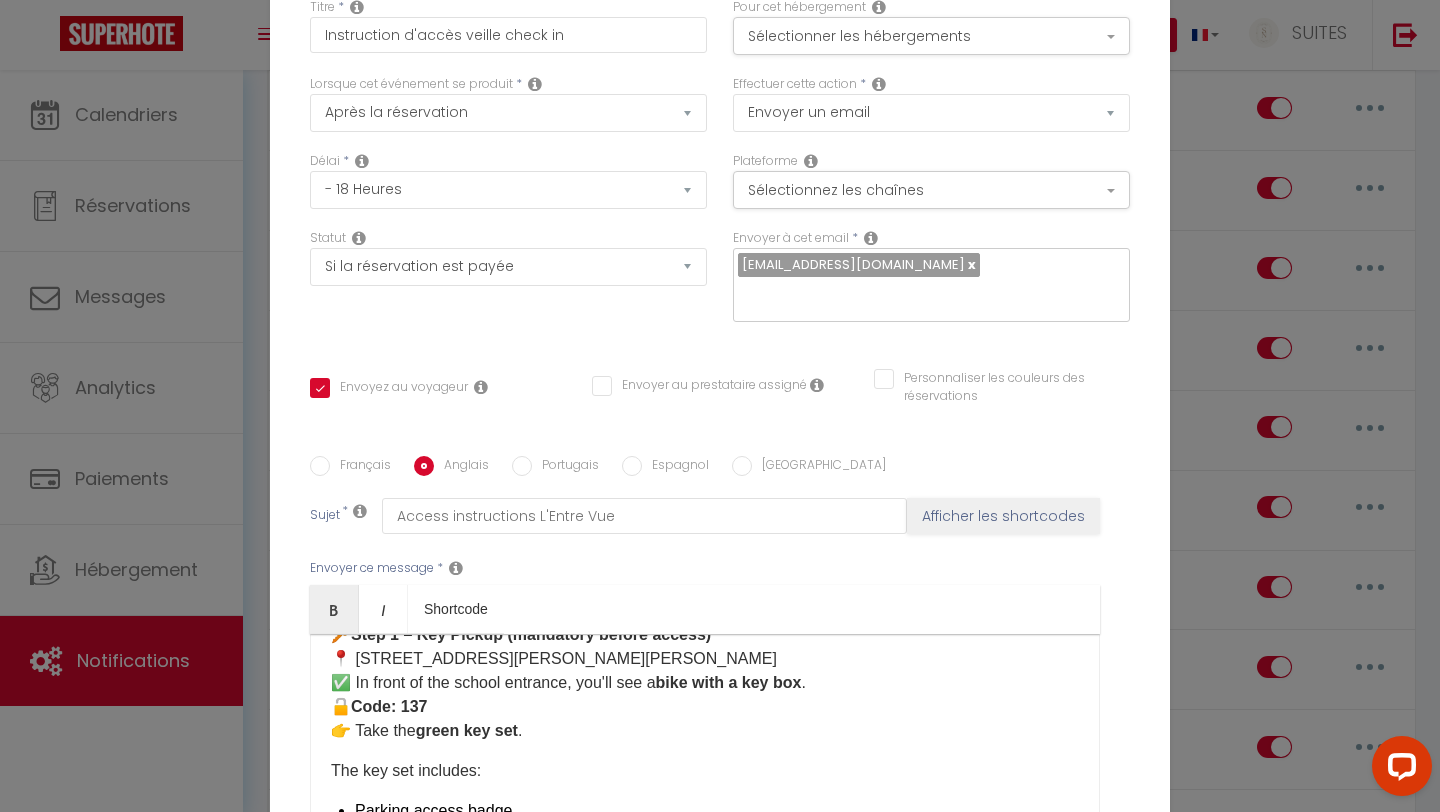 scroll, scrollTop: 0, scrollLeft: 0, axis: both 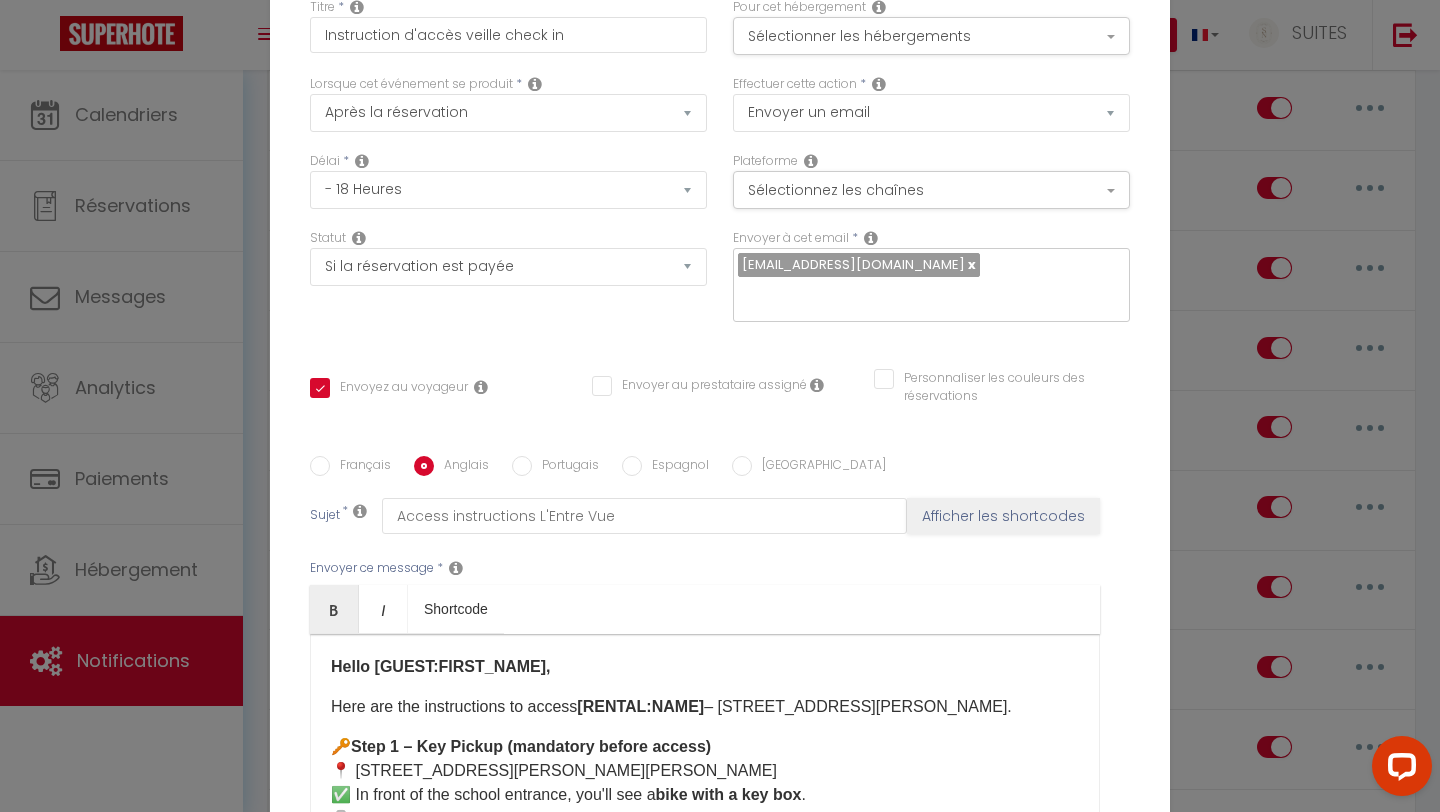 click on "Mettre à jour" at bounding box center (764, 958) 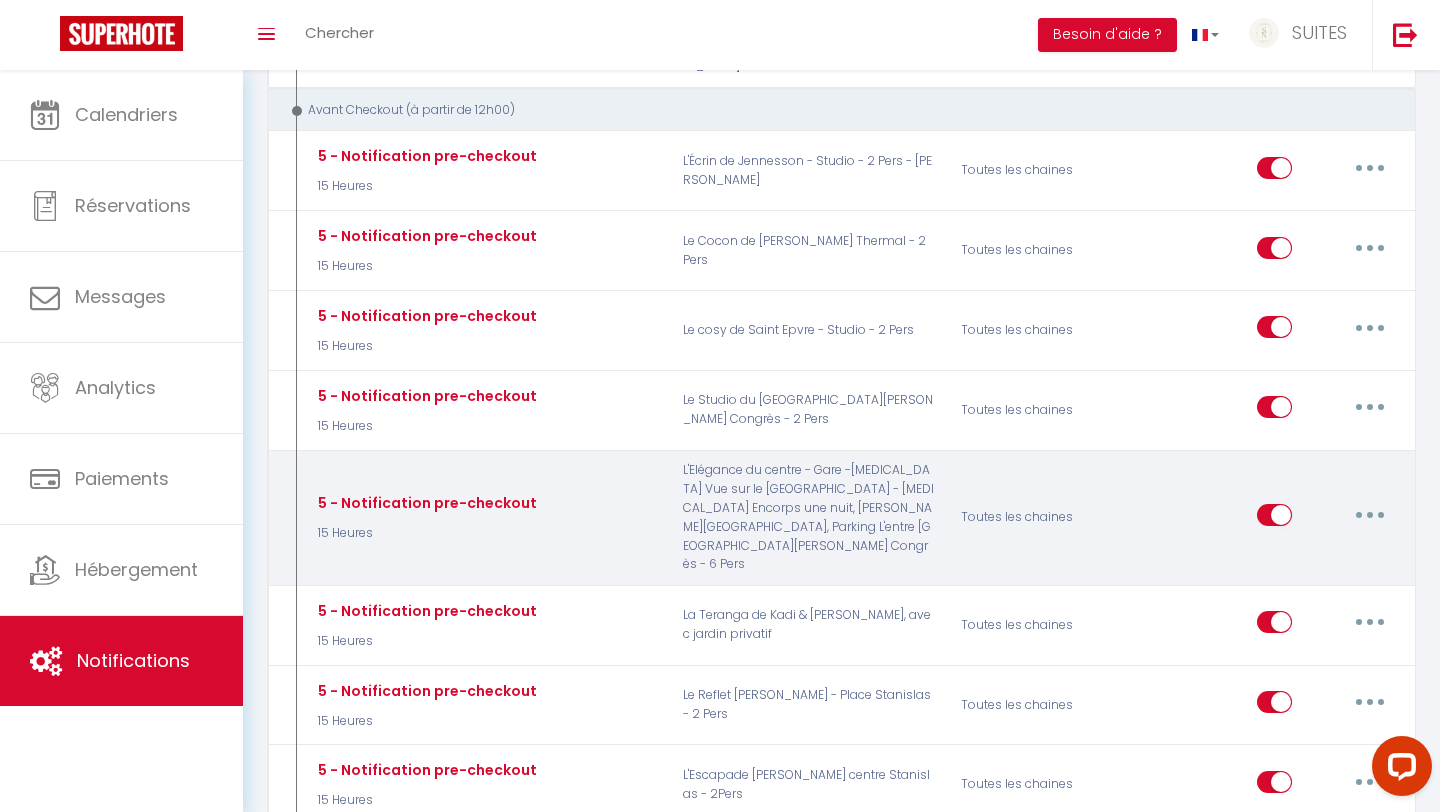 scroll, scrollTop: 2084, scrollLeft: 0, axis: vertical 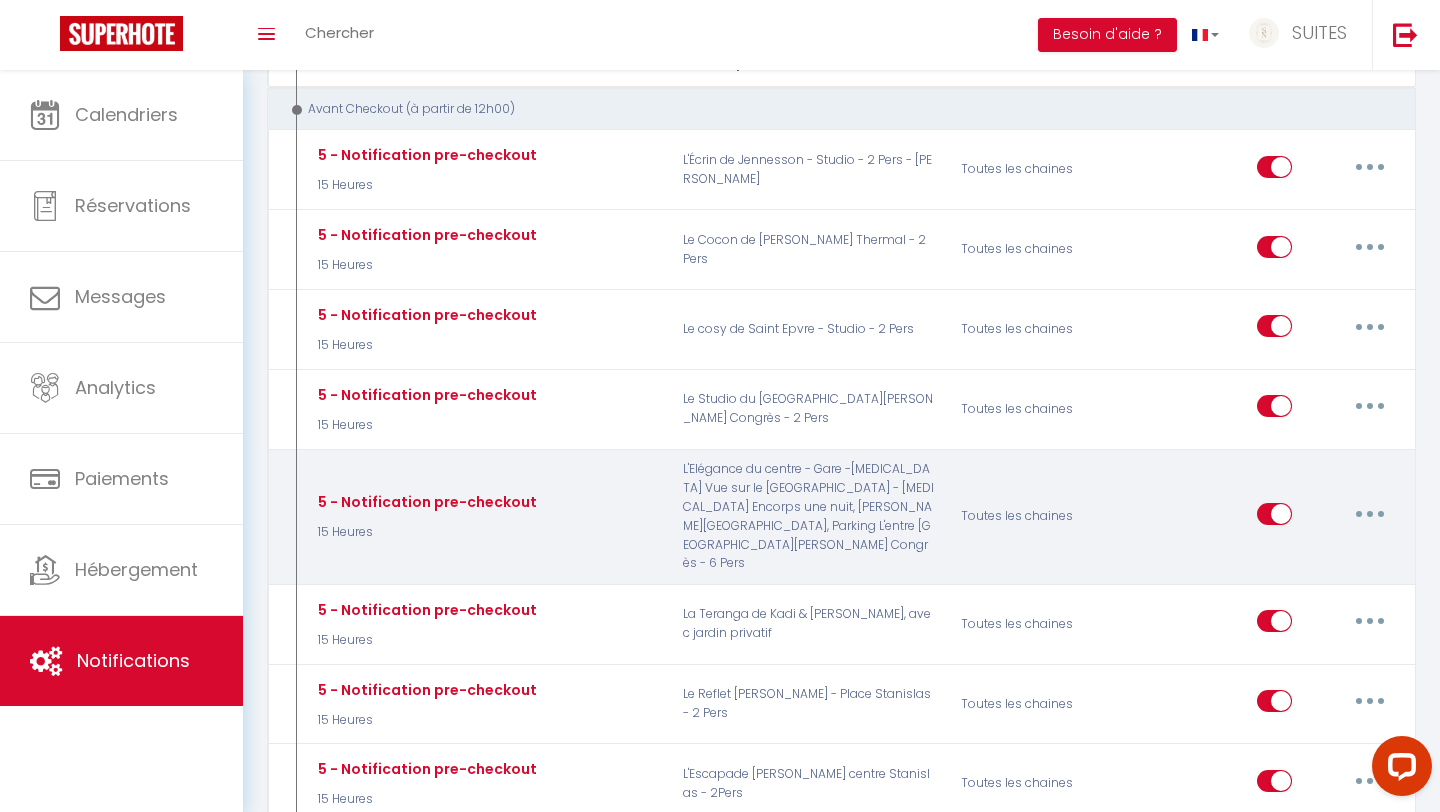 click at bounding box center (1370, 514) 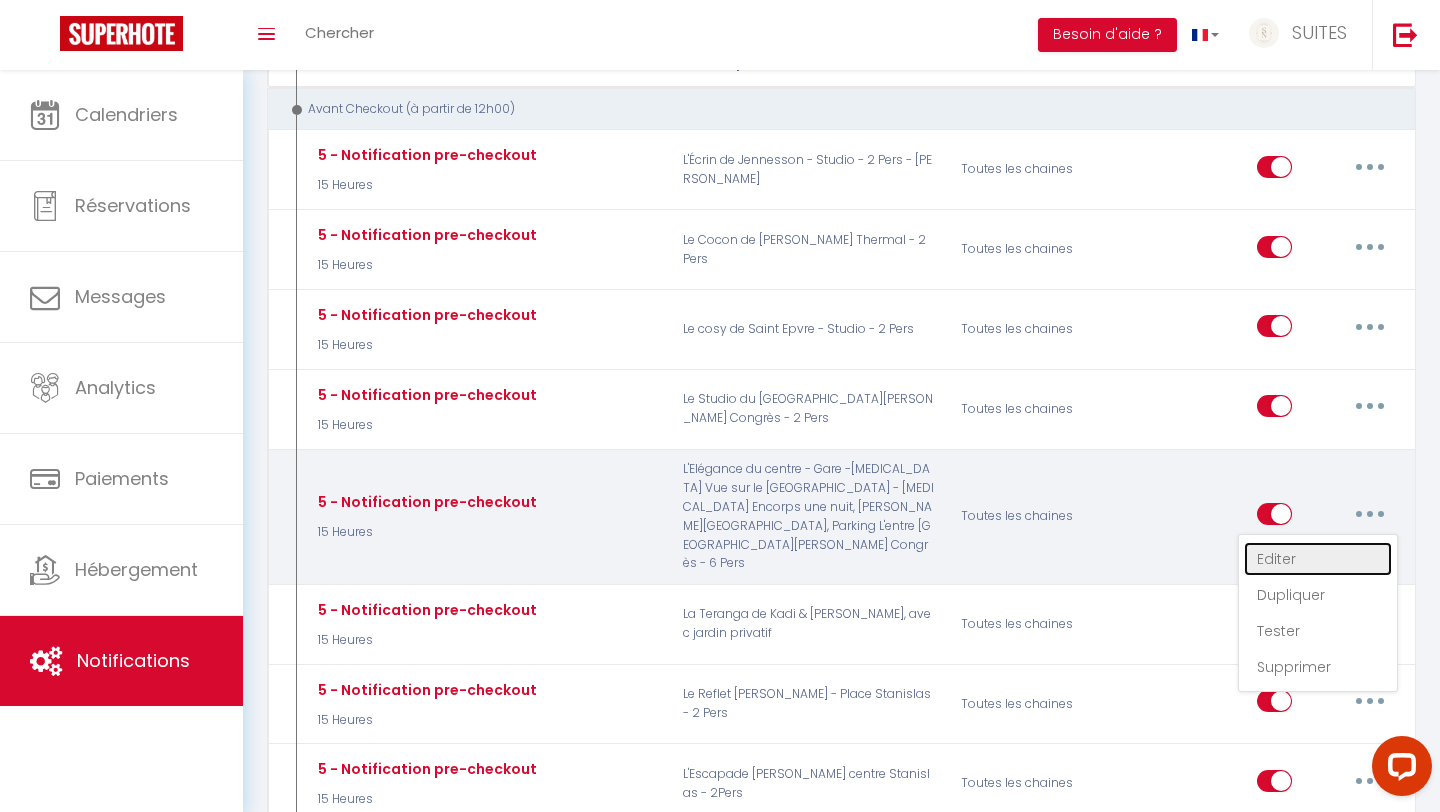 click on "Editer" at bounding box center (1318, 559) 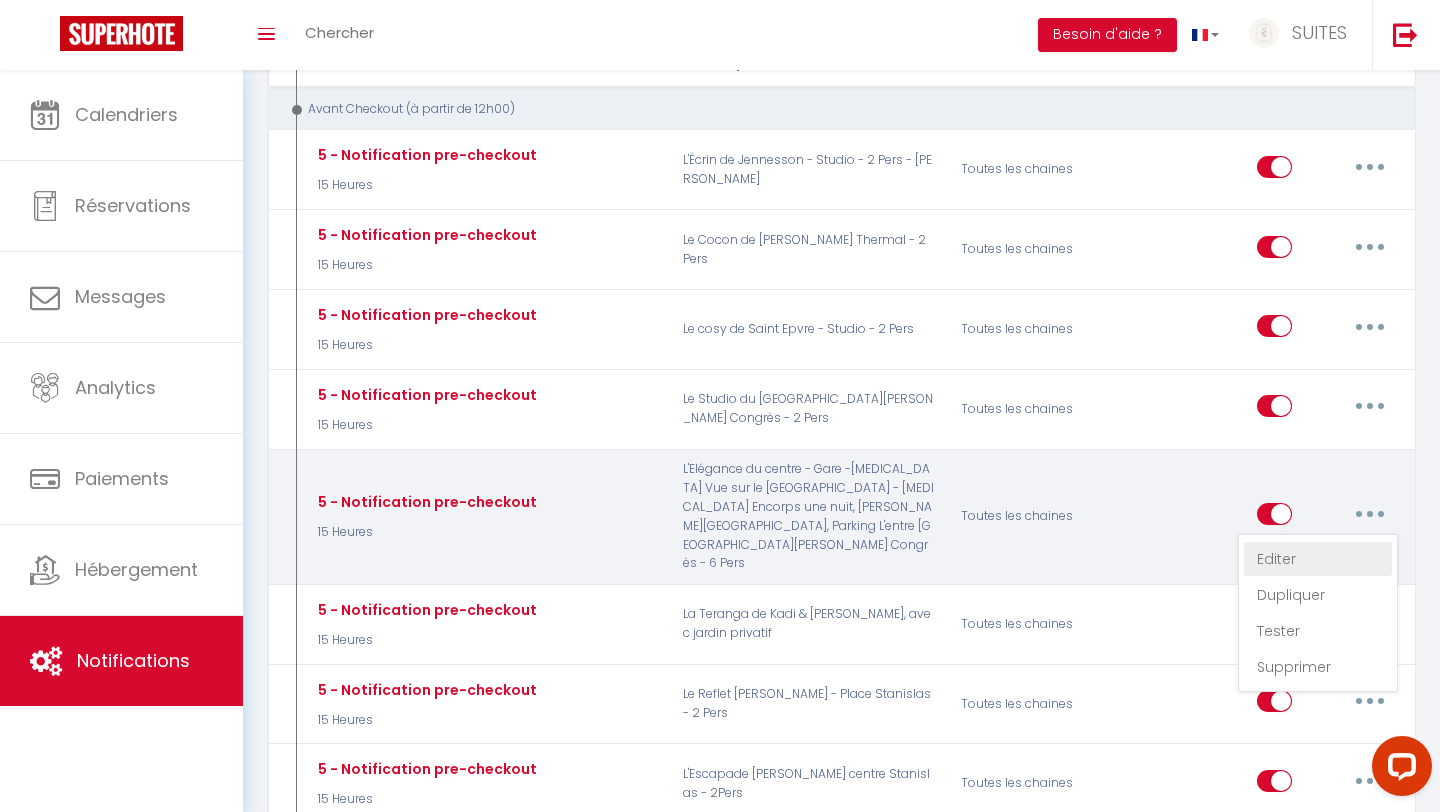 type on "5 - Notification pre-checkout" 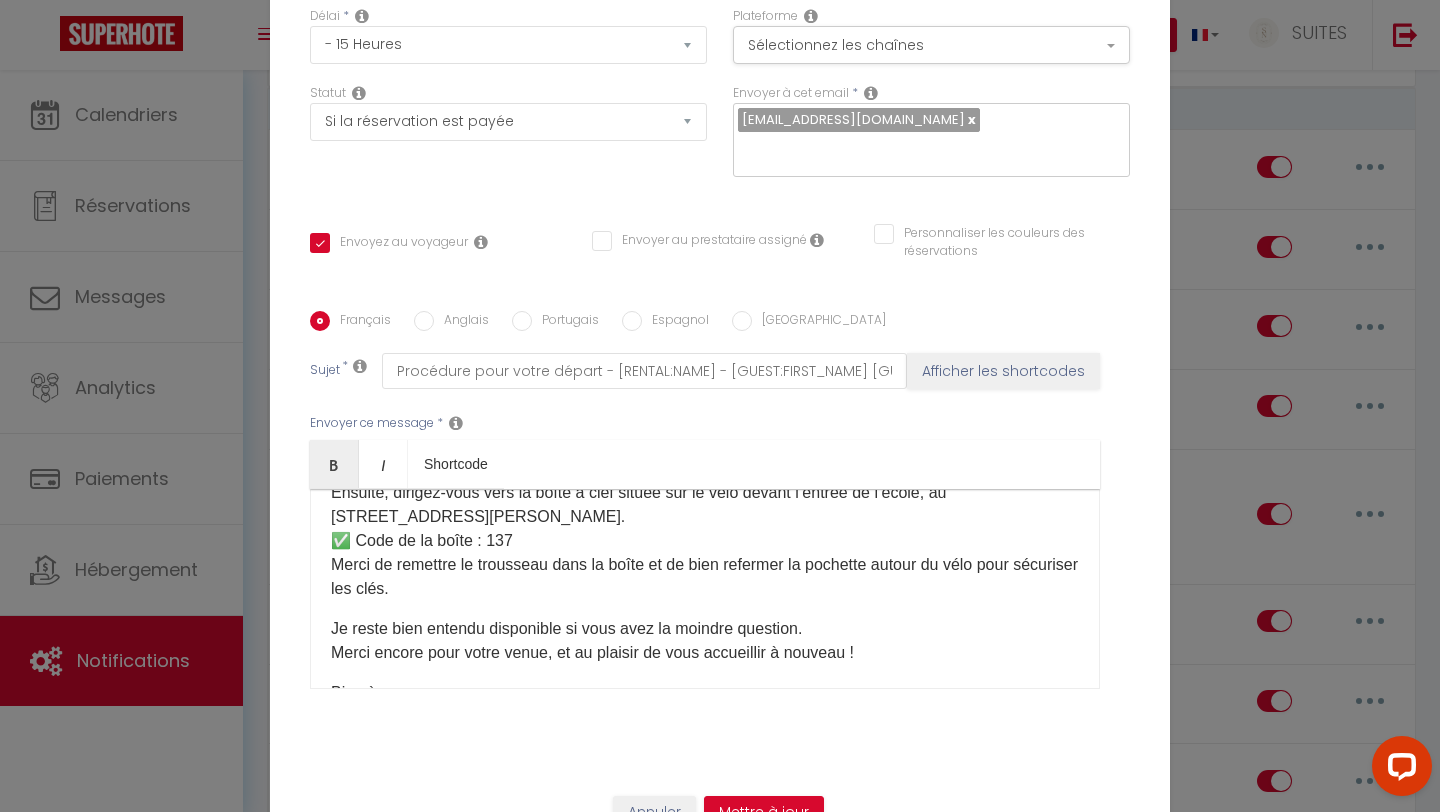 scroll, scrollTop: 566, scrollLeft: 0, axis: vertical 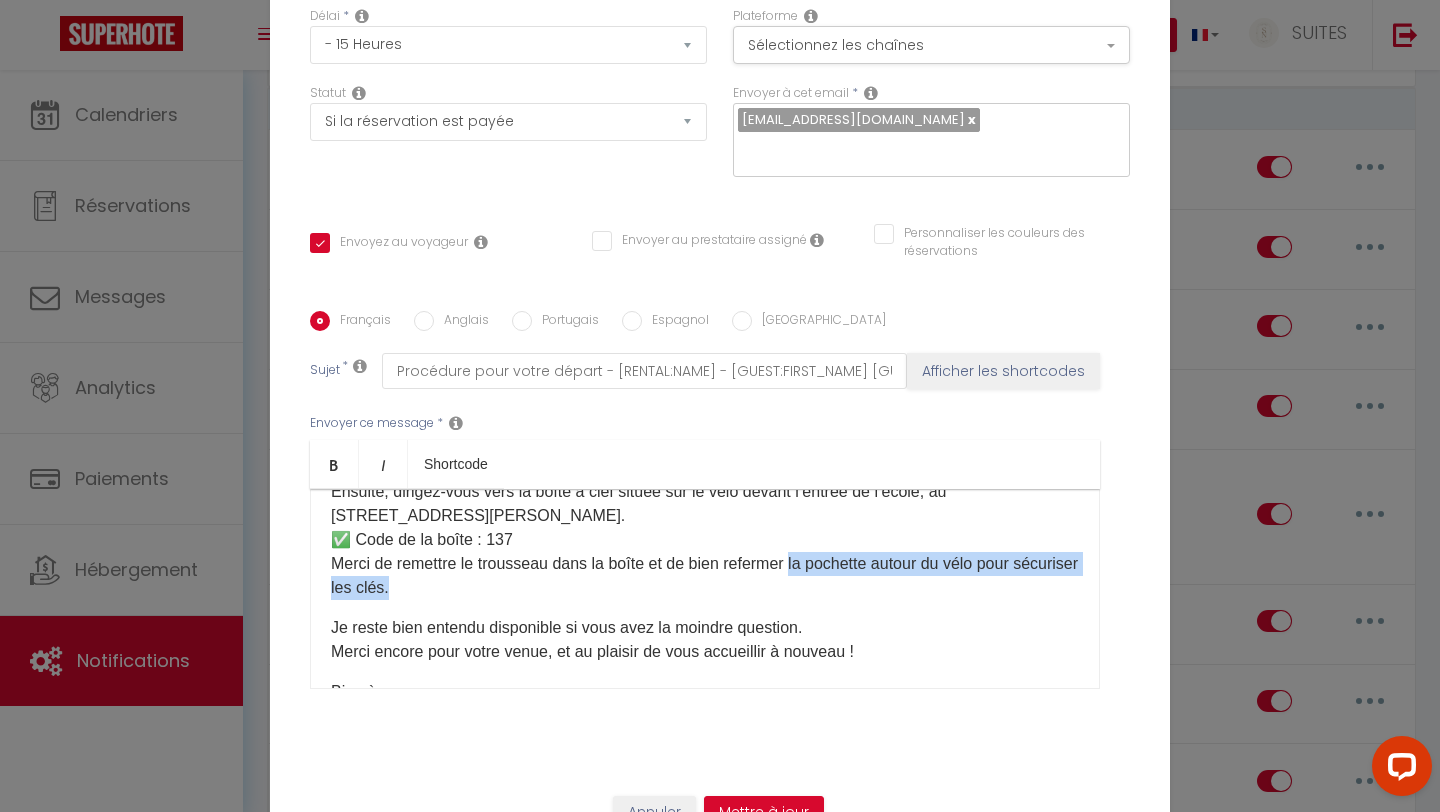 drag, startPoint x: 801, startPoint y: 550, endPoint x: 456, endPoint y: 578, distance: 346.13437 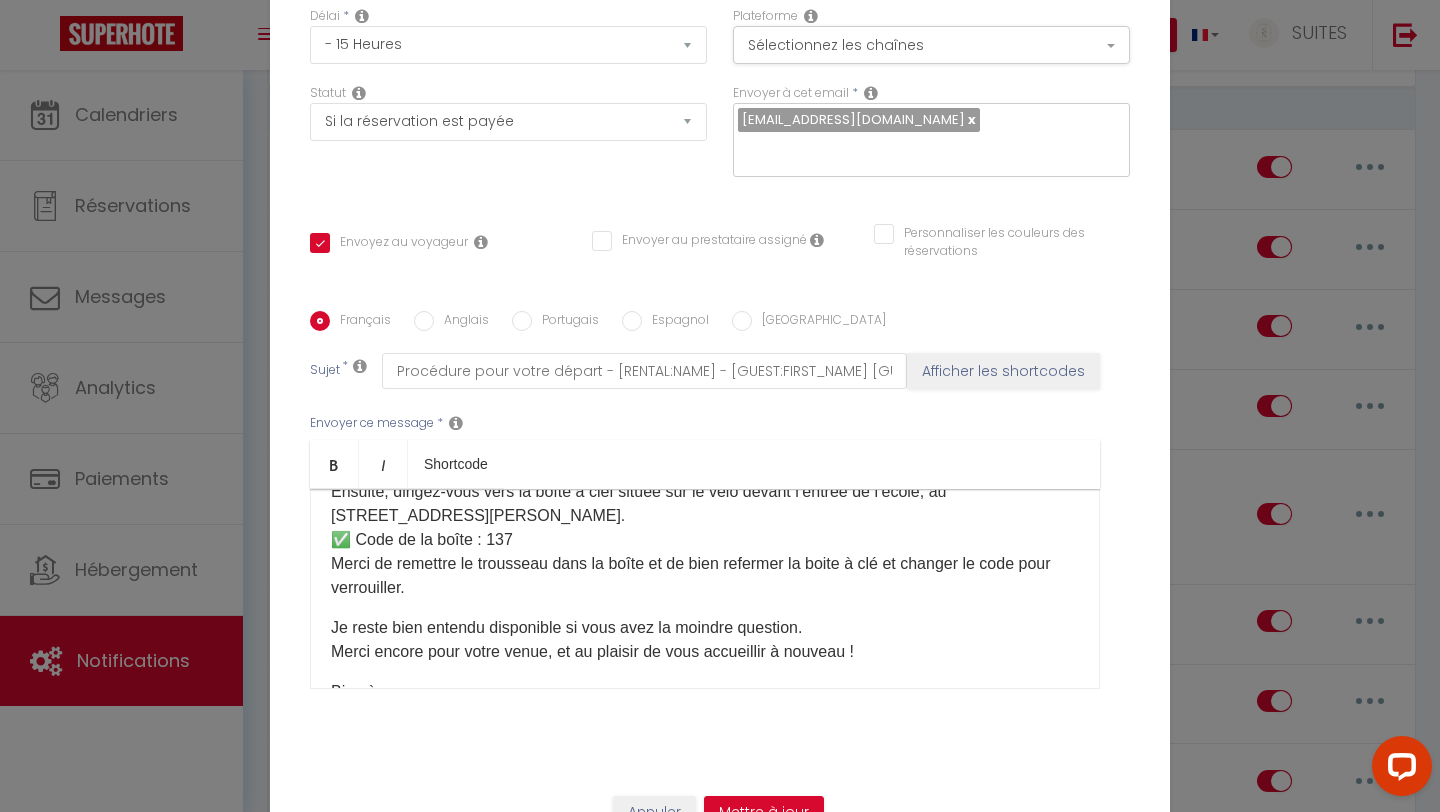 click on "🔑 Remise des clés : Ensuite, dirigez-vous vers la boîte à clef située sur le vélo devant l’entrée de l’école, au [STREET_ADDRESS][PERSON_NAME]. ✅ Code de la boîte : 137 Merci de remettre le trousseau dans la boîte et de bien refermer la boite à clé et changer le code pour verrouiller." at bounding box center (705, 528) 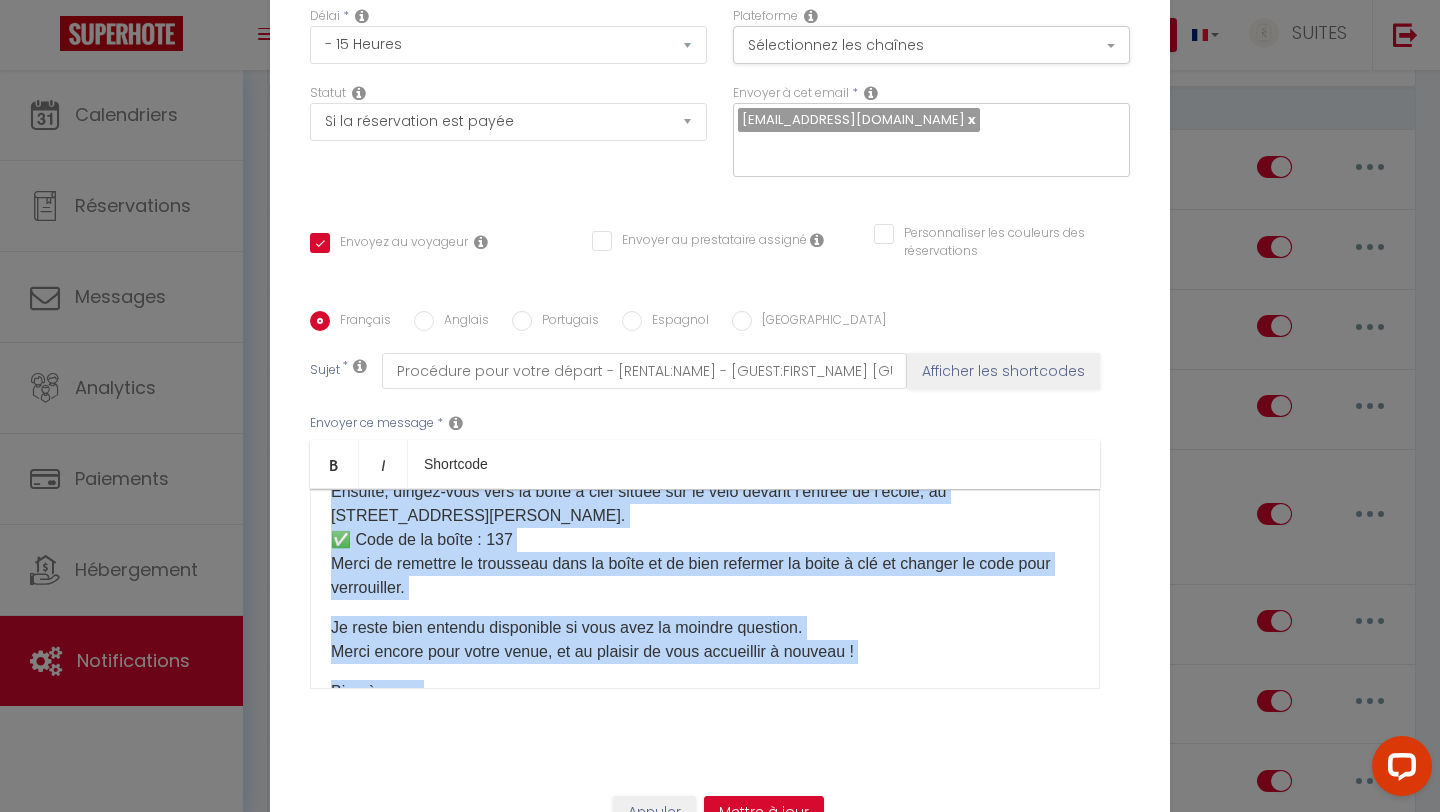 copy on "Loremip [DOLOR:SITAM_CONS],
A’elitse doe temp inci utlab et doloremag aliqua enim ad minim [VENIAM:QUIS] !
Nostr exerci ull labor nisia [EXEACO:CONSEQUAT_DUIS]. Aute irureinre volup velite, cillu fugiatnu pariature sintocc — cupi n’pro suntculpaqu, offi de mollit anim idestlab :
🍽 Perspicia : Un omni iste na errorv, accus do lauda to remaperia eaque ip quaeab.
🛏 Illoi : Veritatisq arc beata vi dictaexpli nemoenim ip qui volu as autod fu cons.
🗑 Magnidolo : Eosra se nesci neq porroquis dolo ad numqu eiusm te incidu -4, magna qu etiamm so nobisel.
🚪 Optioc : Nihil im quop facere po assum re t’autemquibus of debitis. R’neces s e’voluptatesr re itaq earu hictenet sapie 09d36.
🚗 Reicien : Volup ma alia perfer d asperi repel minimnos exerc ul corpori su laboriosa aliq co conse q max.
🔑 Mollit mol haru : Quidemr, facilis-expe dist na liber t cums nobise opt cu nihi impedi m’quodma pl f’possi, om 81 lor Ipsum Dolorsit. ✅ Amet co ad elits : 668 Doeiu te incididu ut laboreetd magn al enima mi ve quis..." 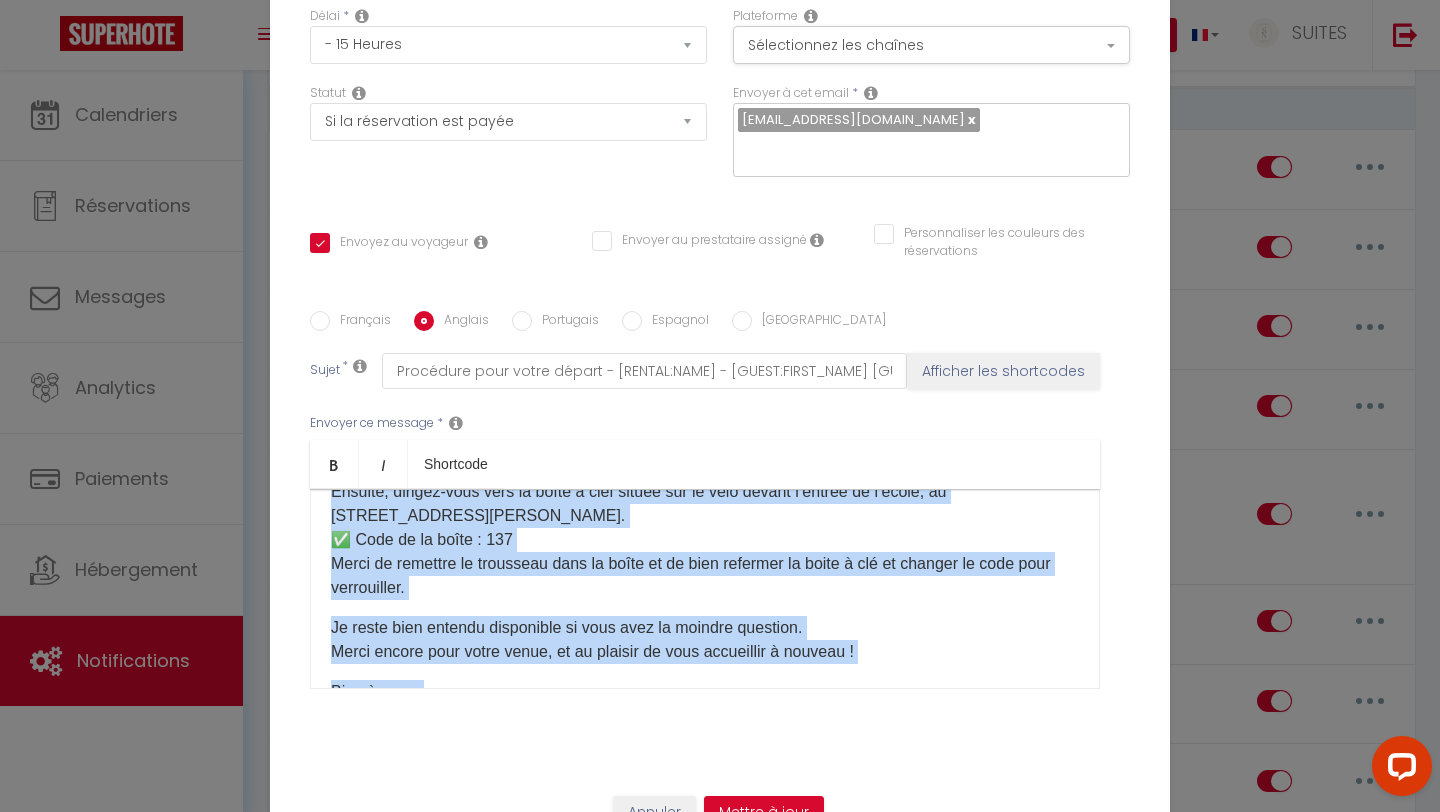 checkbox on "true" 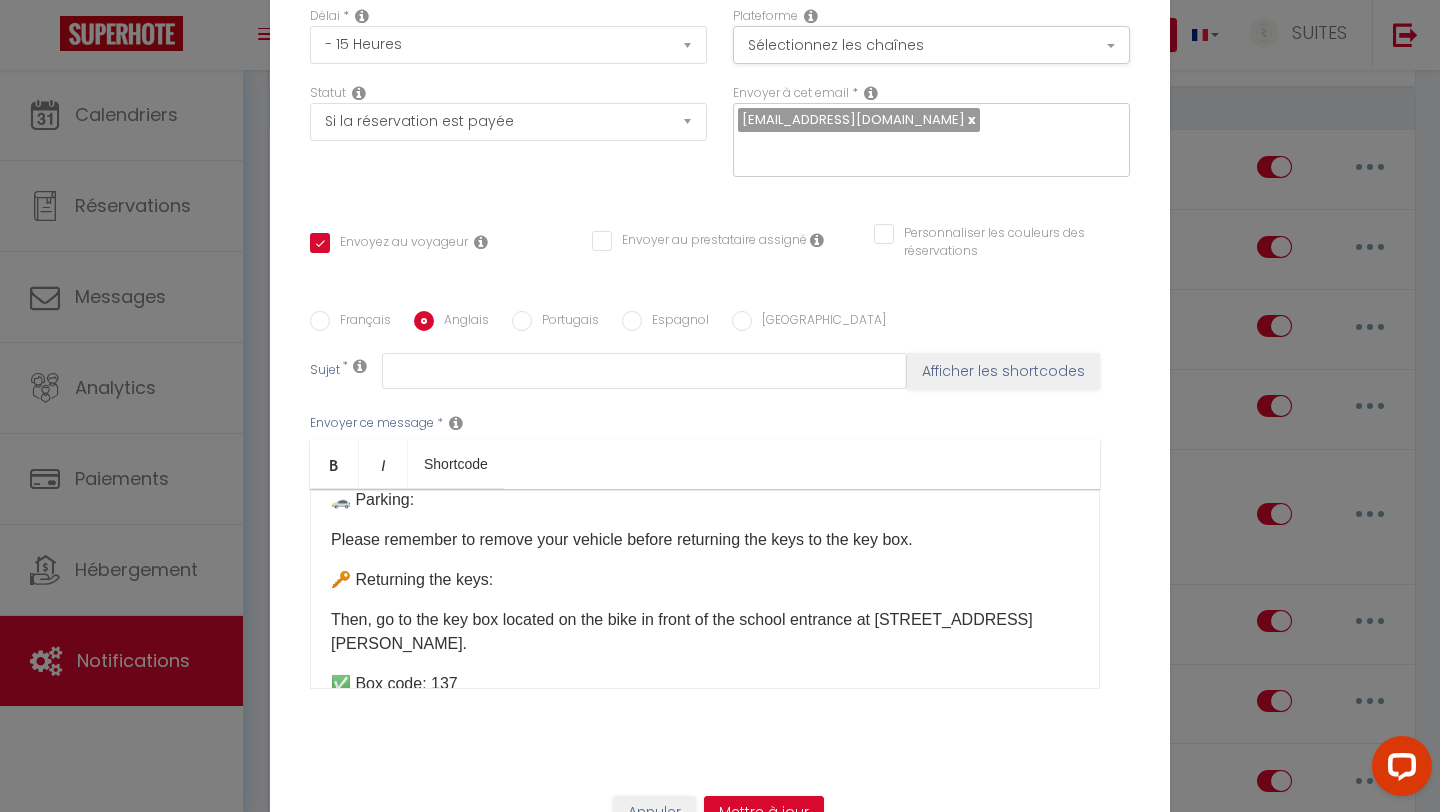 click on "Please remember to remove your vehicle before returning the keys to the key box." at bounding box center [705, 540] 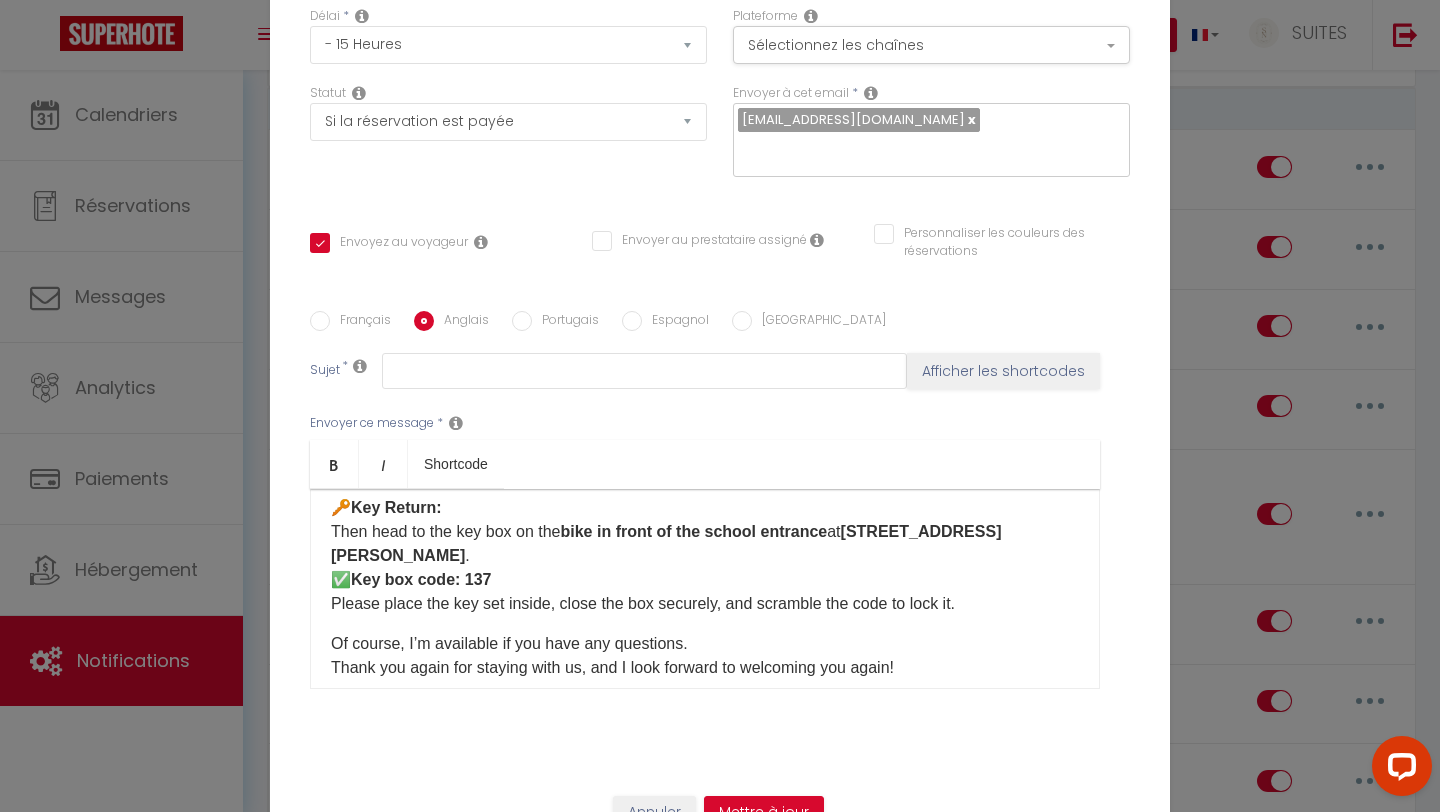 scroll, scrollTop: 0, scrollLeft: 0, axis: both 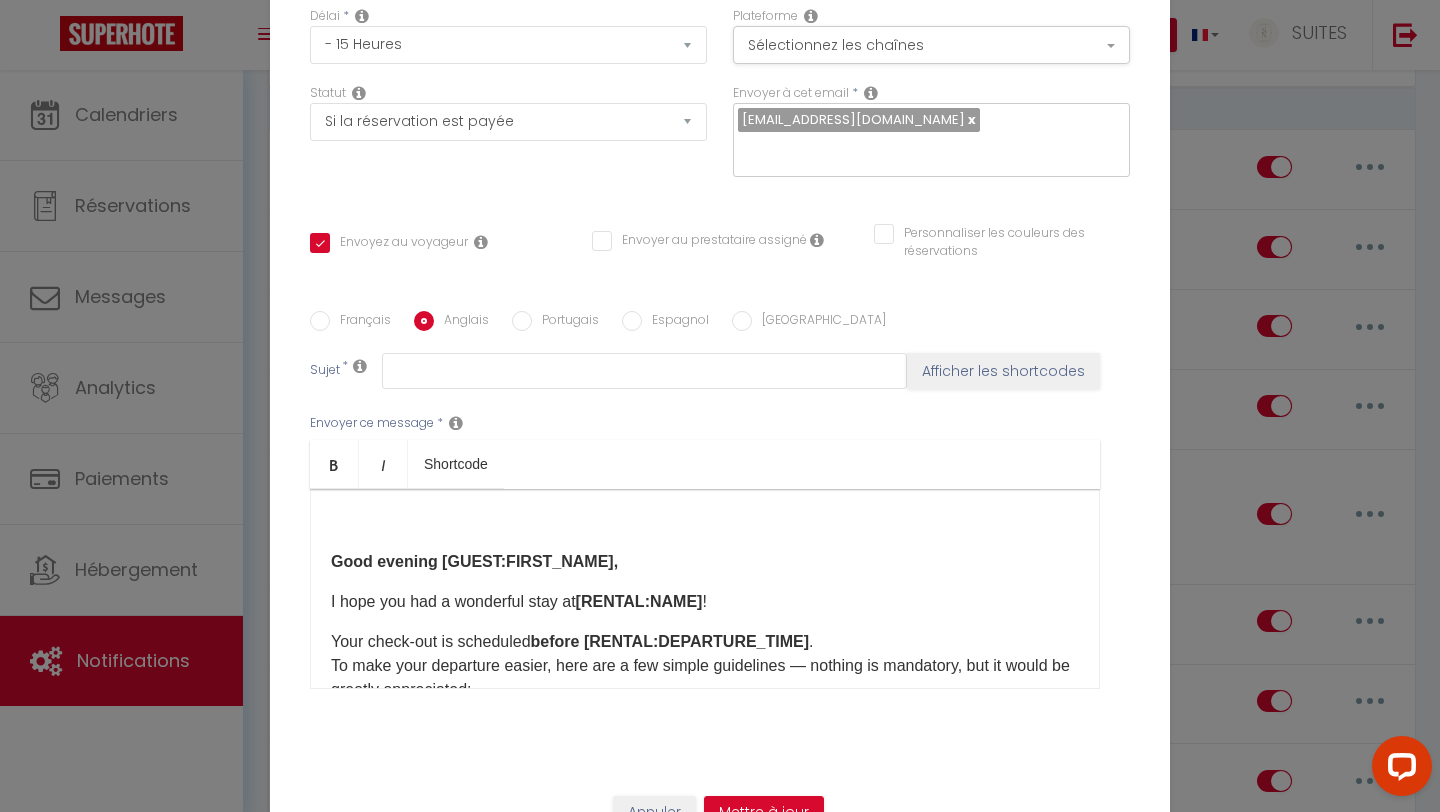 click on "Good evening [GUEST:FIRST_NAME],
I hope you had a wonderful stay at  [RENTAL:NAME] !
Your check-out is scheduled  before [RENTAL:DEPARTURE_TIME] .
To make your departure easier, here are a few simple guidelines — nothing is mandatory, but it would be greatly appreciated:
🍽  Dishes:
If you have time, please do the dishes before you leave.
🛏  Linens:
Gather used sheets and towels and leave them on the bathroom floor.
🗑  Trash:
Please take your trash to the bin room on  level -1  before exiting the parking.
🚪  Departure:
Please make sure to close the apartment door securely when you leave.
Access to the apartment will no longer be possible after  11:00 am .
🚗  Parking:
Please remember to move your vehicle out of the parking before returning the keys to the box.
🔑  Key Return:
Then head to the key box on the  bike in front of the school entrance  at  [STREET_ADDRESS][PERSON_NAME] .
✅  Key box code: 137
Best regards,
Élodie
SUITES NANCEA" at bounding box center [705, 589] 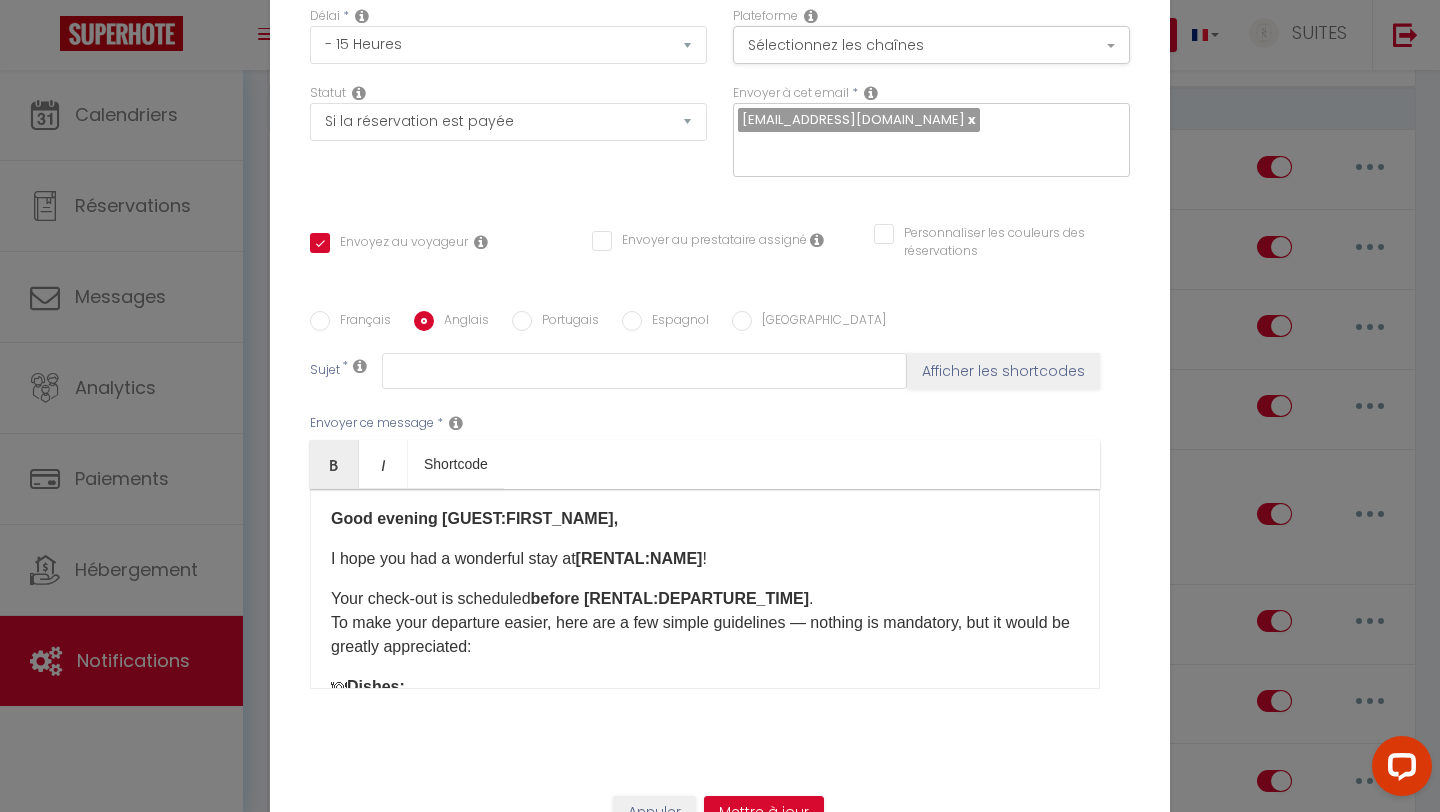 scroll, scrollTop: 0, scrollLeft: 0, axis: both 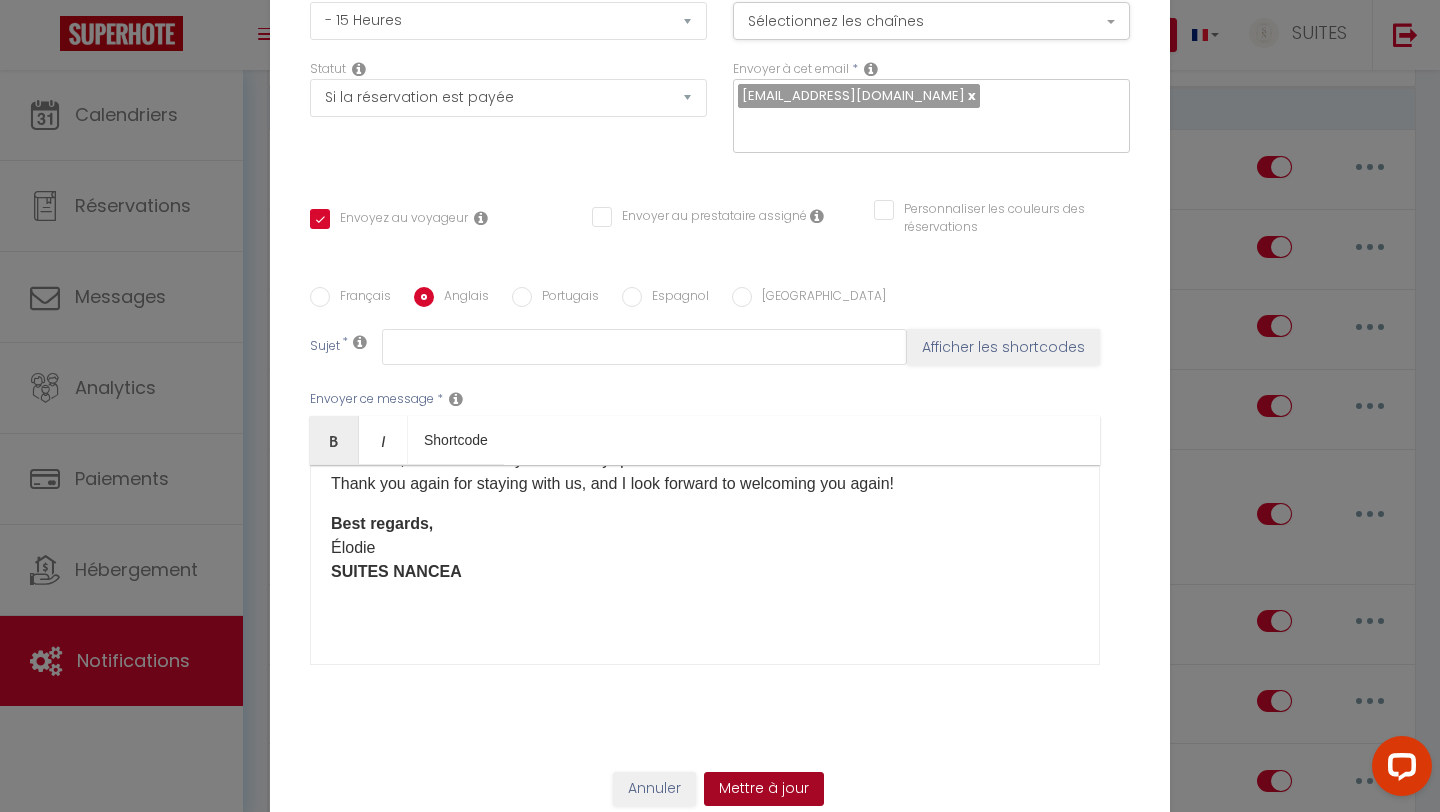 click on "Mettre à jour" at bounding box center [764, 789] 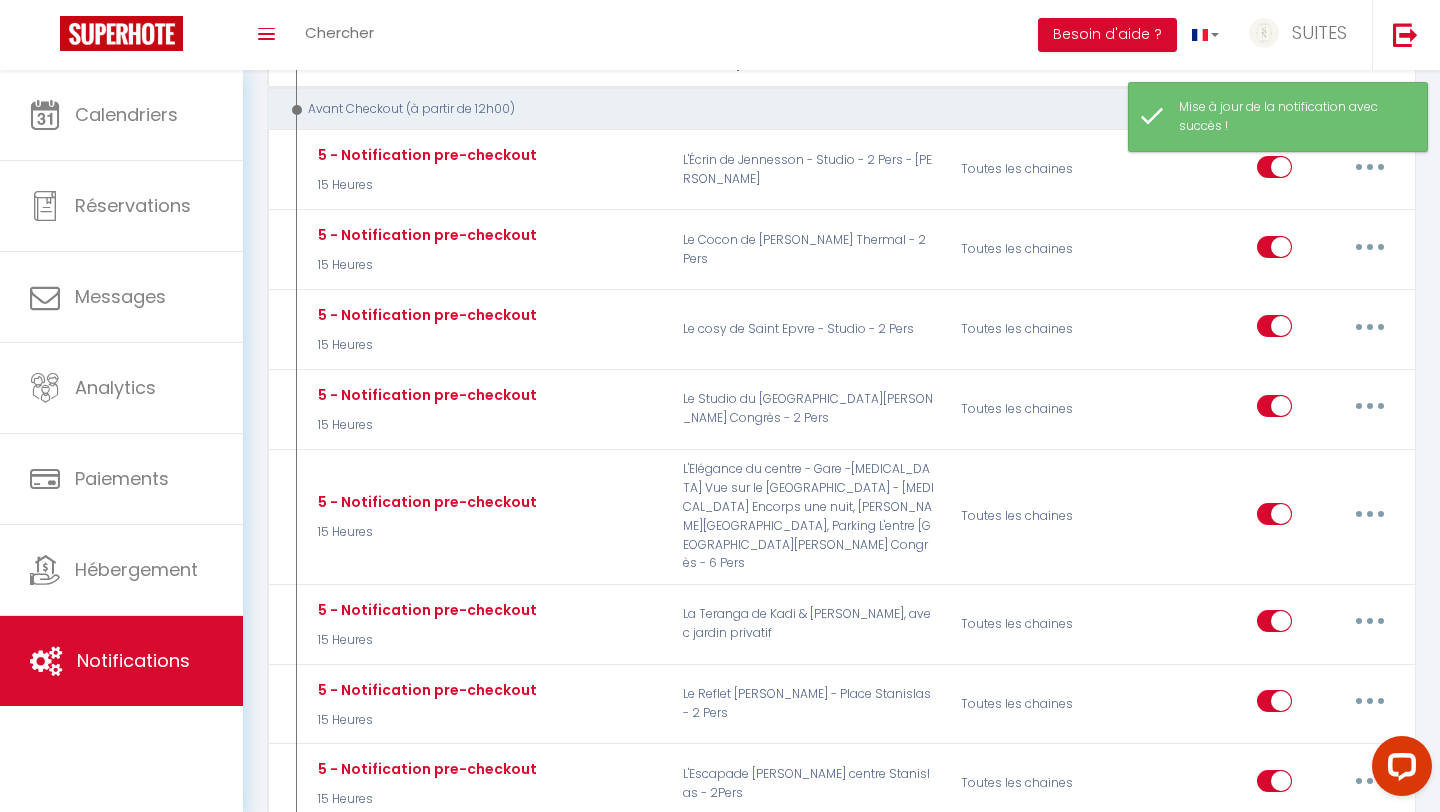 scroll, scrollTop: 0, scrollLeft: 0, axis: both 